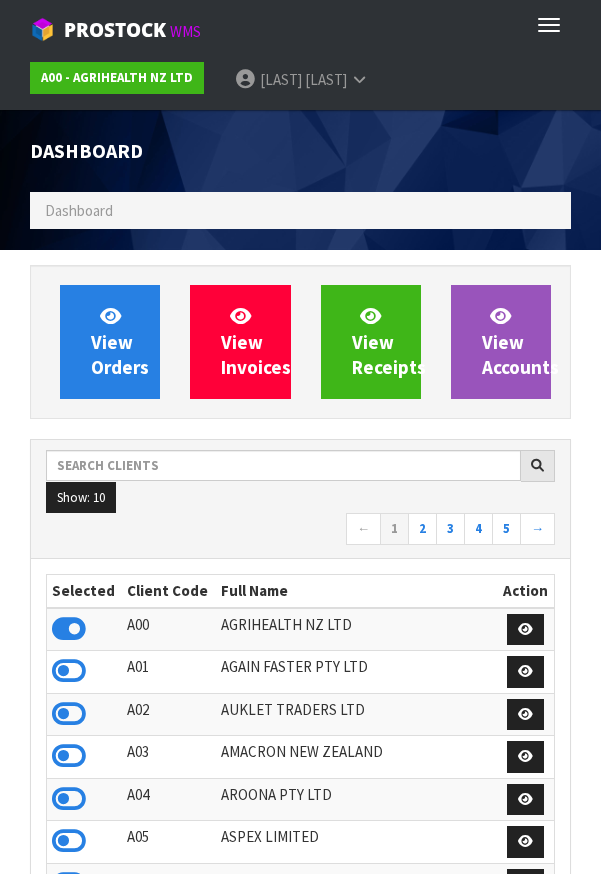 scroll, scrollTop: 0, scrollLeft: 0, axis: both 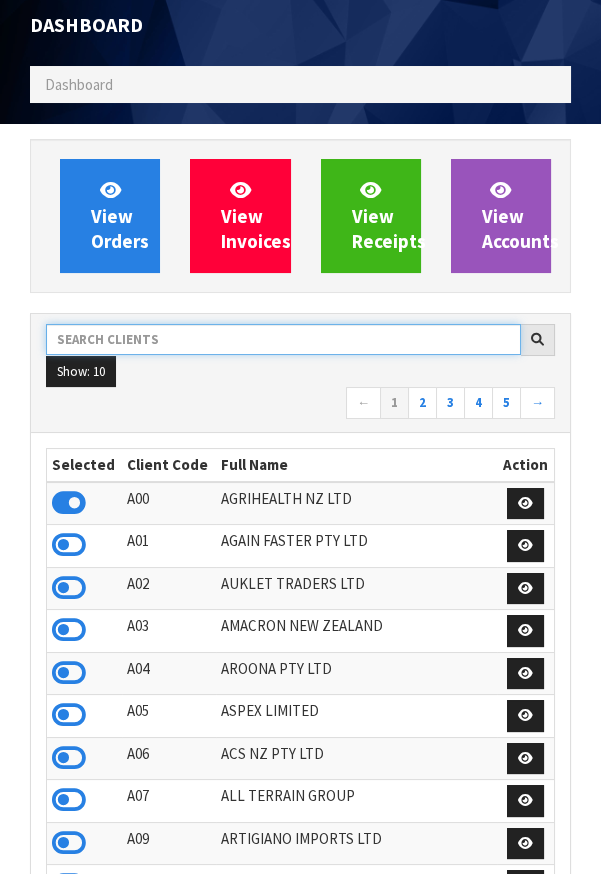 click at bounding box center (283, 339) 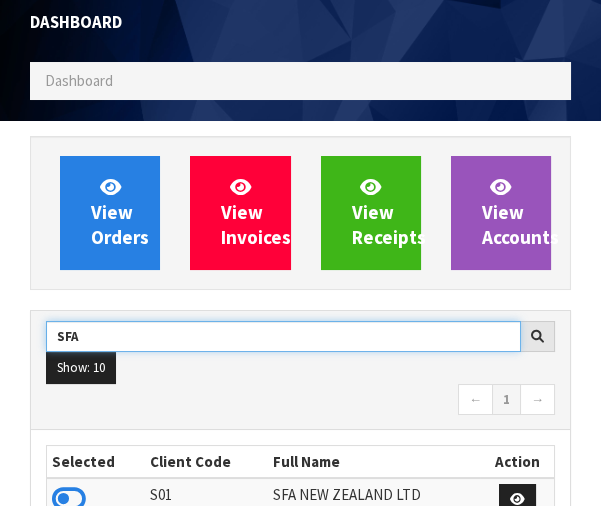 type on "SFA" 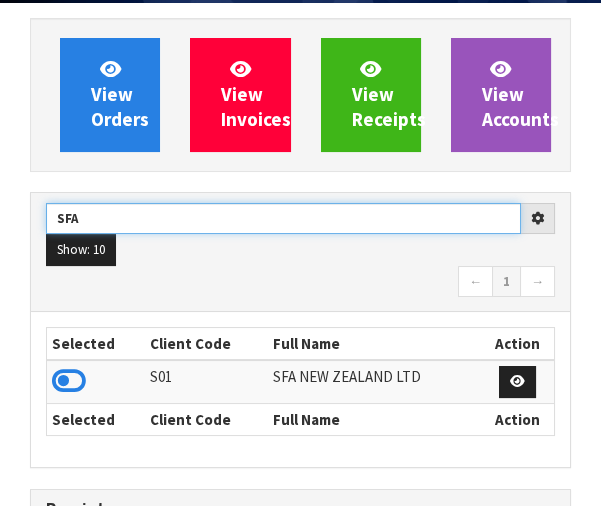 scroll, scrollTop: 279, scrollLeft: 0, axis: vertical 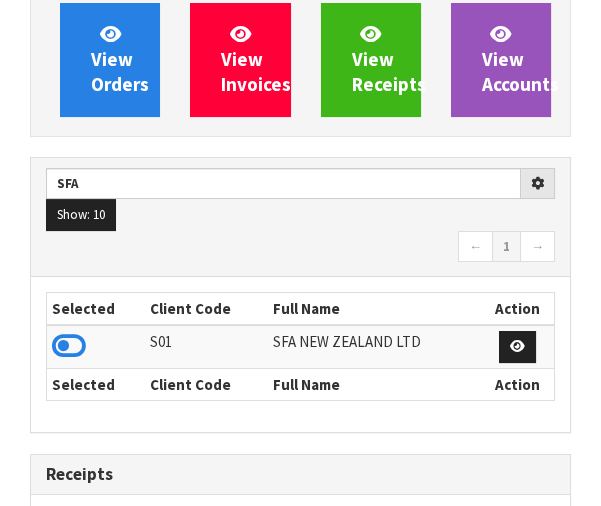 click at bounding box center (69, 346) 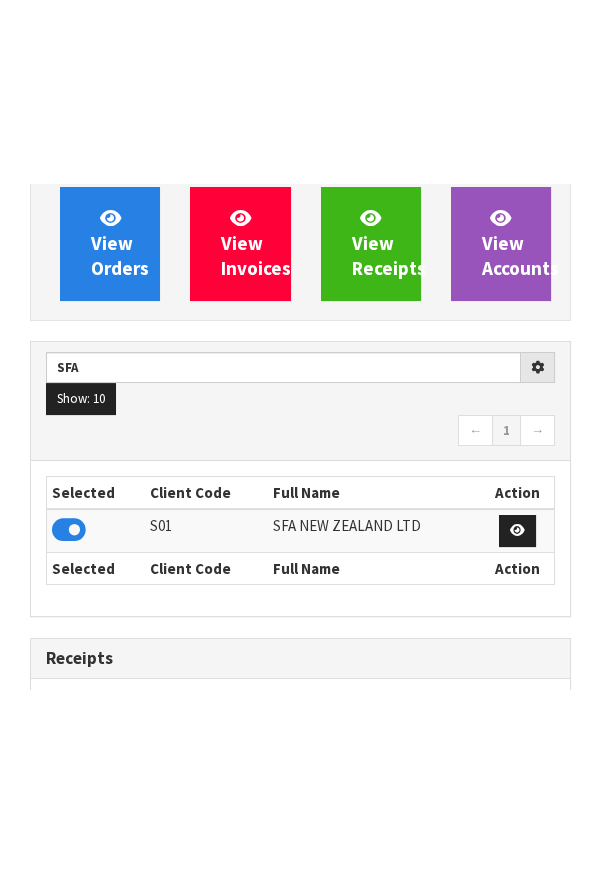 scroll, scrollTop: 282, scrollLeft: 0, axis: vertical 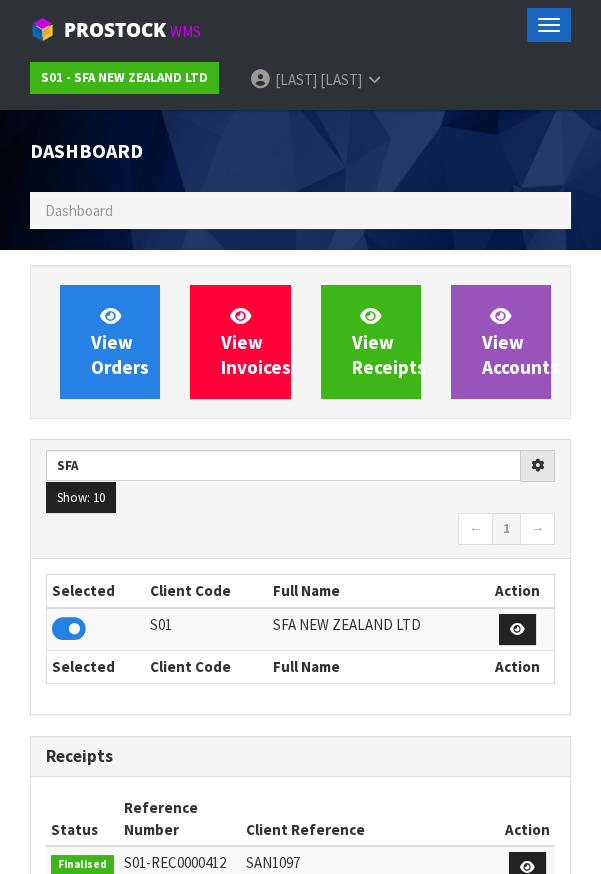 click on "Toggle navigation" at bounding box center (549, 25) 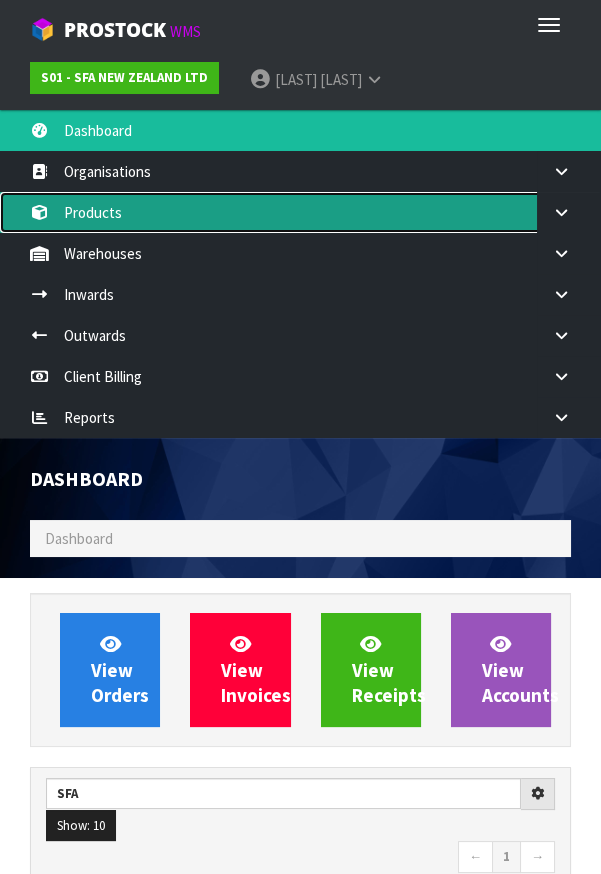 click on "Products" at bounding box center (300, 212) 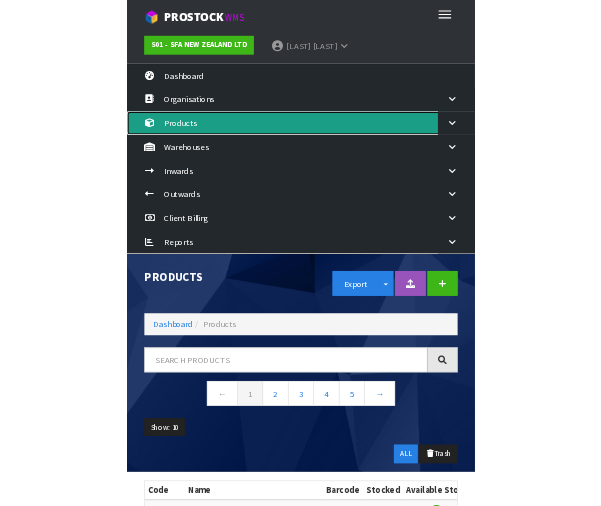 scroll, scrollTop: 362, scrollLeft: 0, axis: vertical 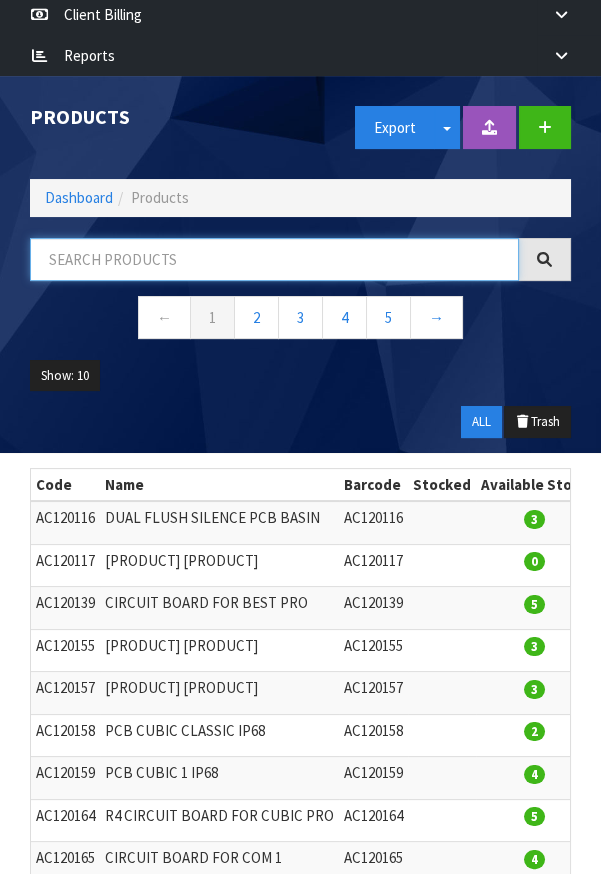 click at bounding box center [274, 259] 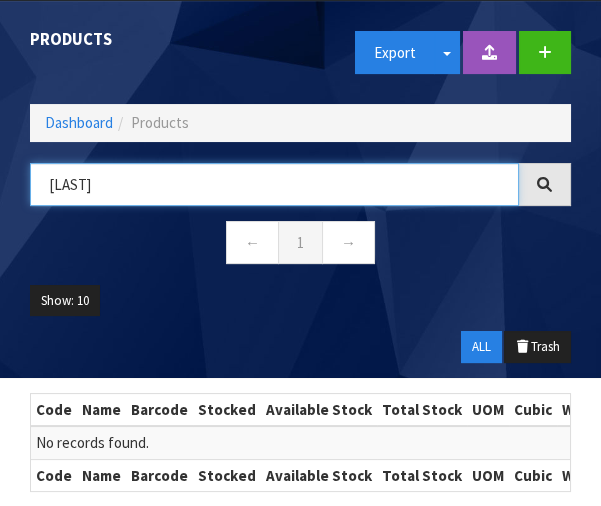 scroll, scrollTop: 437, scrollLeft: 0, axis: vertical 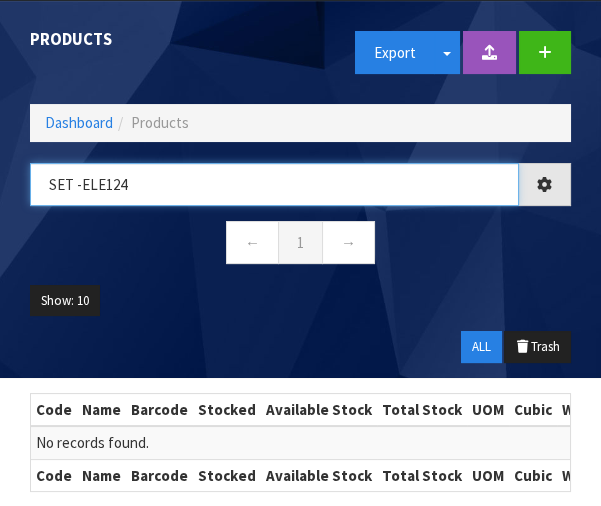 click on "SET -ELE124" at bounding box center [274, 184] 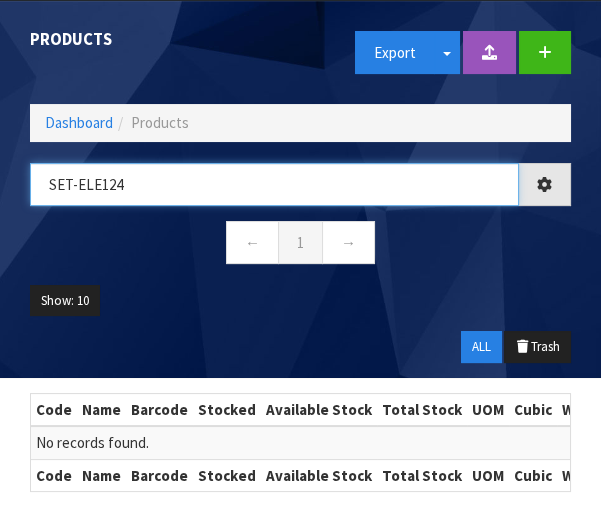 type on "SET-ELE124" 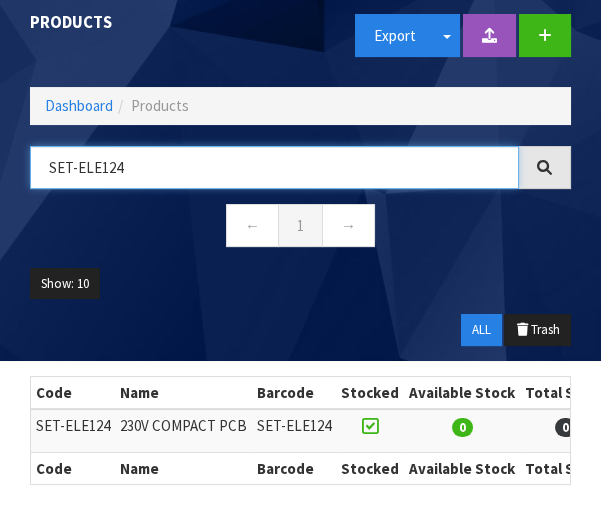 scroll, scrollTop: 449, scrollLeft: 0, axis: vertical 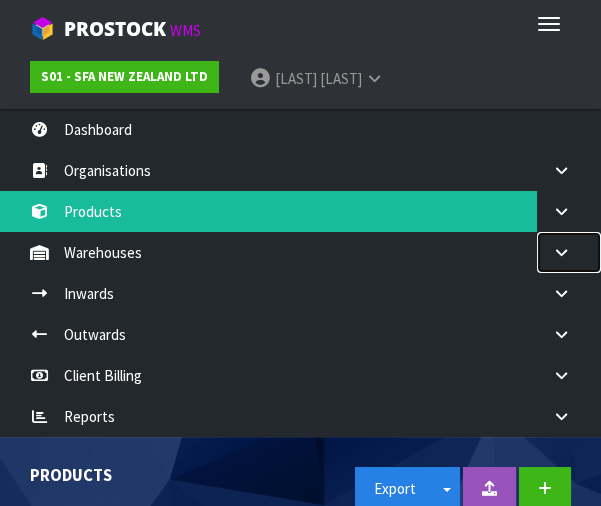 click at bounding box center [561, 252] 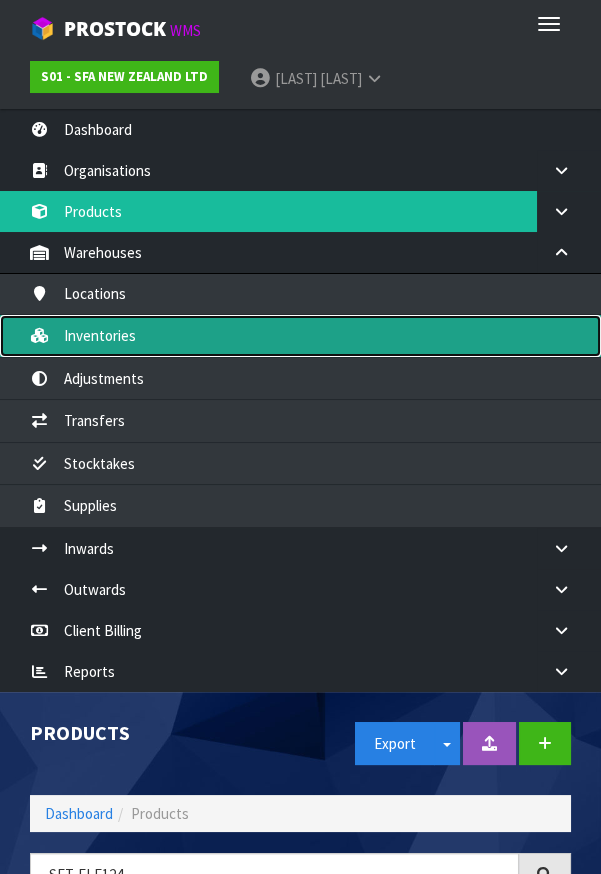 click on "Inventories" at bounding box center (300, 335) 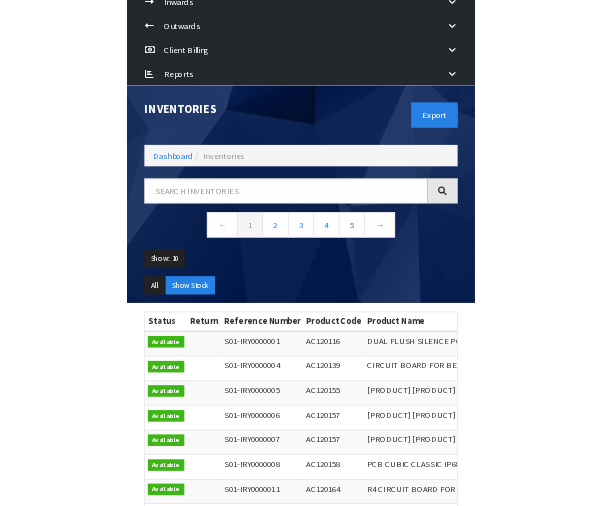 scroll, scrollTop: 545, scrollLeft: 0, axis: vertical 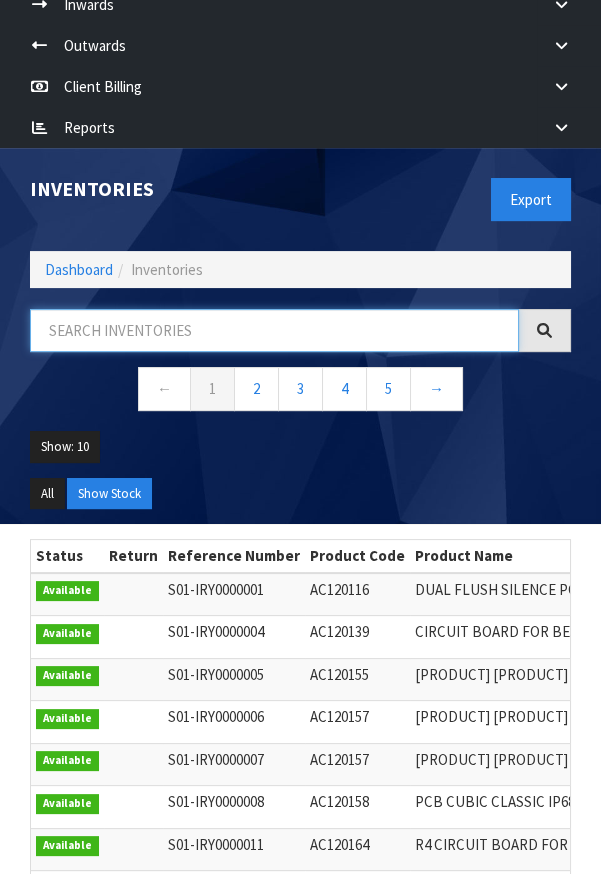 click at bounding box center (274, 330) 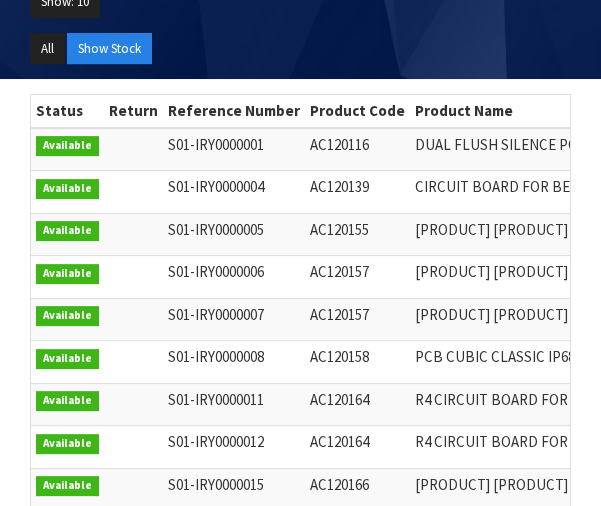 scroll, scrollTop: 1022, scrollLeft: 0, axis: vertical 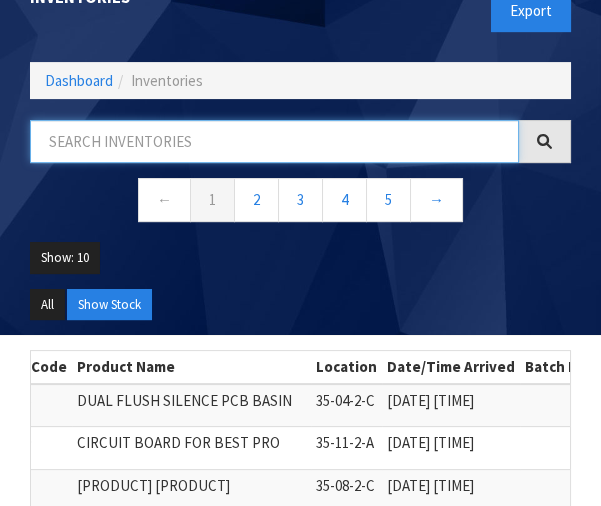 click at bounding box center [274, 141] 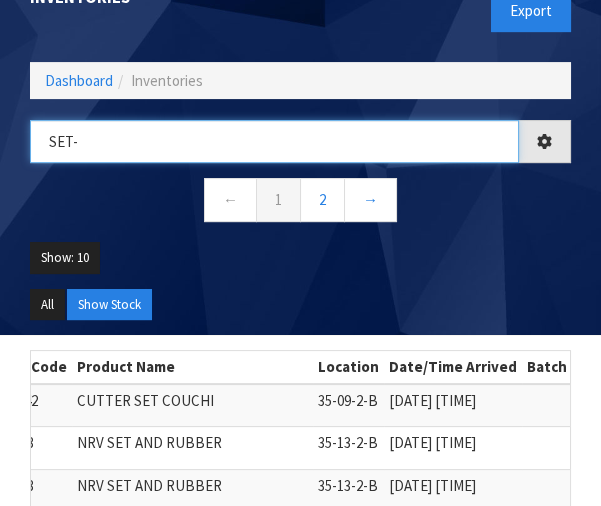 scroll, scrollTop: 703, scrollLeft: 0, axis: vertical 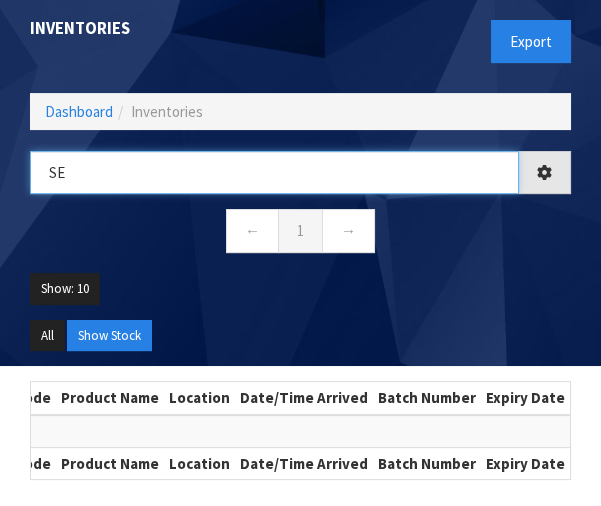 type on "S" 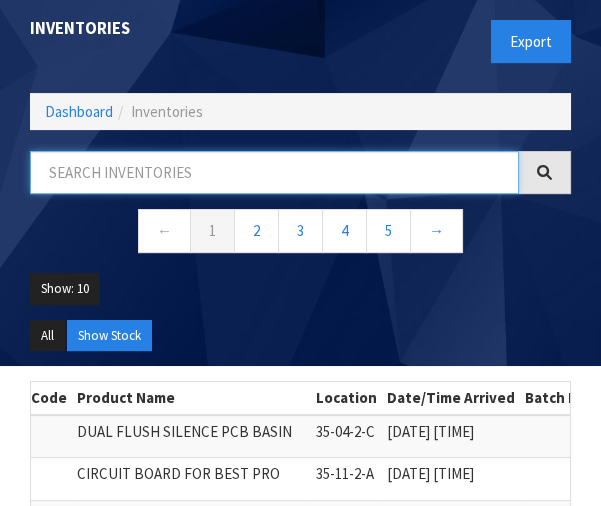 scroll, scrollTop: 734, scrollLeft: 0, axis: vertical 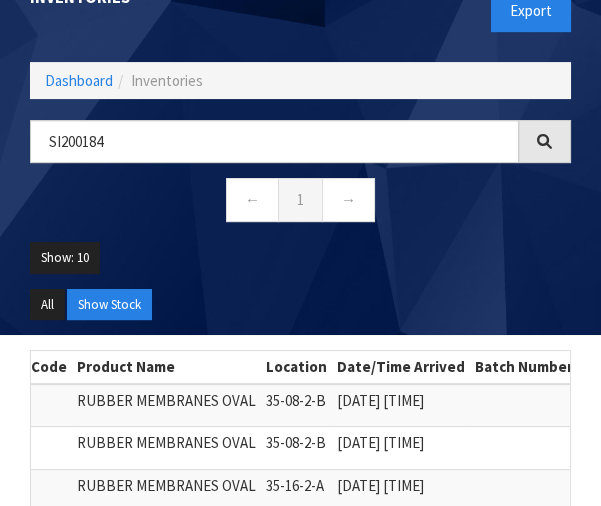 click at bounding box center [544, 141] 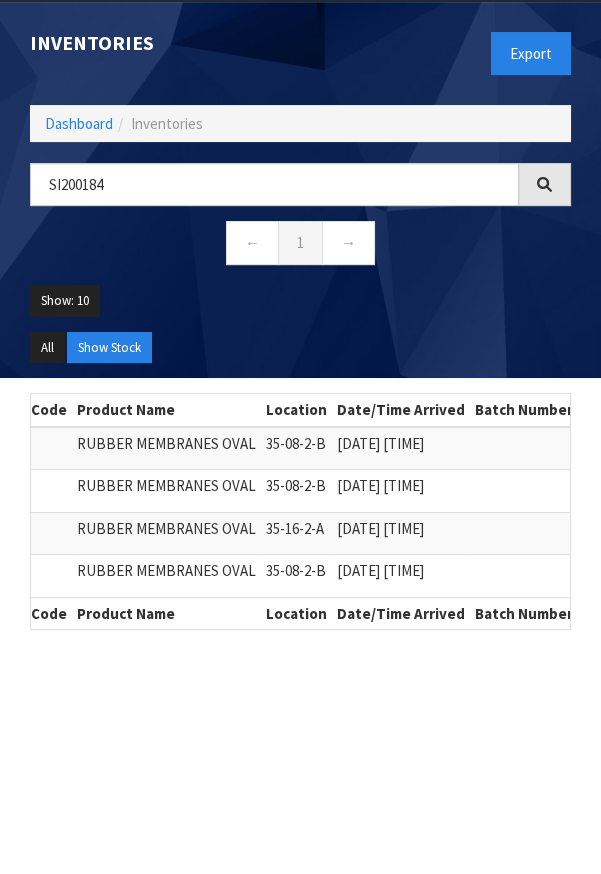 scroll, scrollTop: 685, scrollLeft: 0, axis: vertical 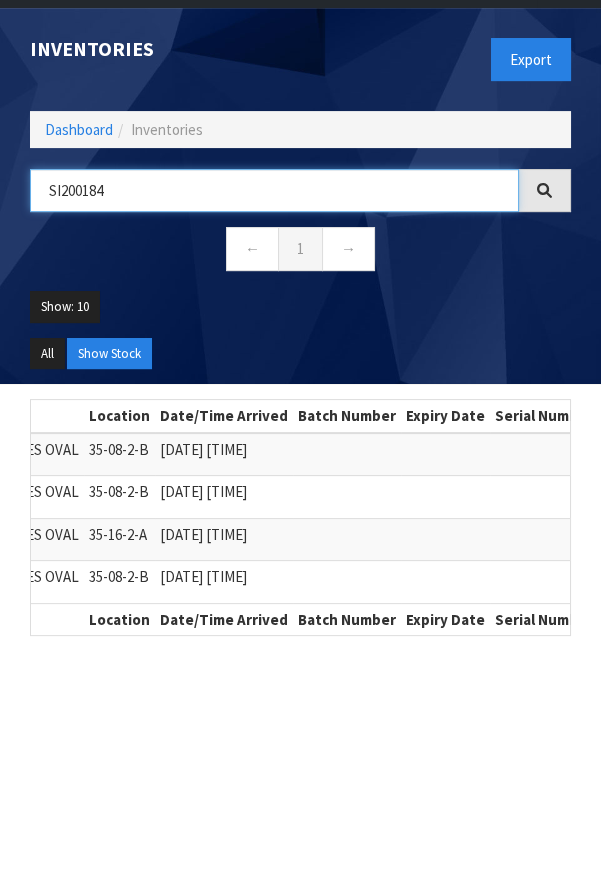 click on "SI200184" at bounding box center (274, 190) 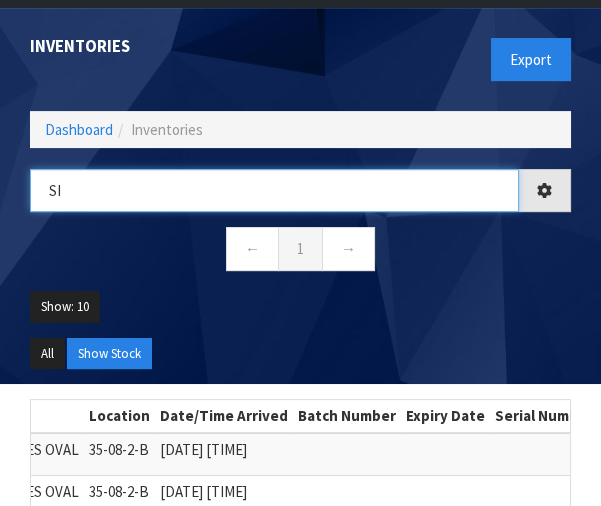 type on "S" 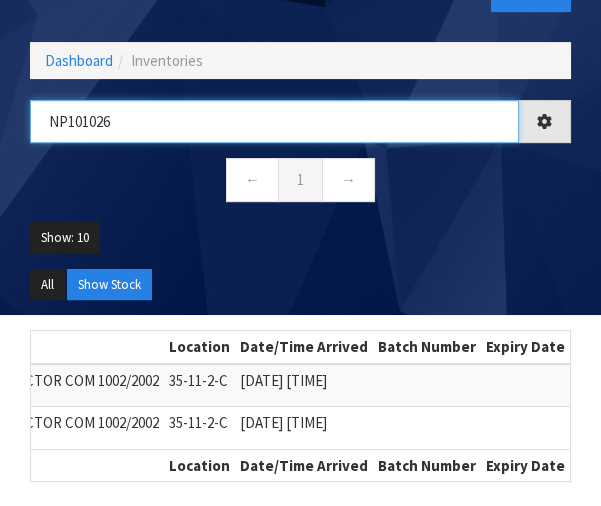 scroll, scrollTop: 755, scrollLeft: 0, axis: vertical 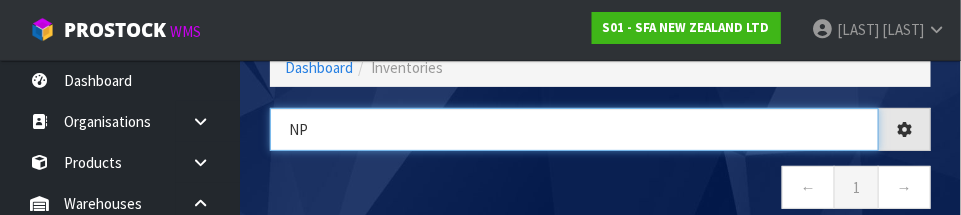 type on "N" 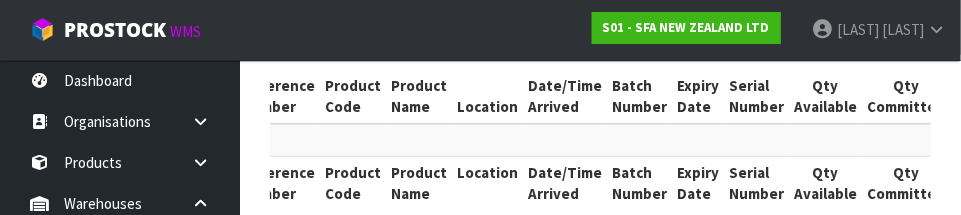 scroll, scrollTop: 410, scrollLeft: 0, axis: vertical 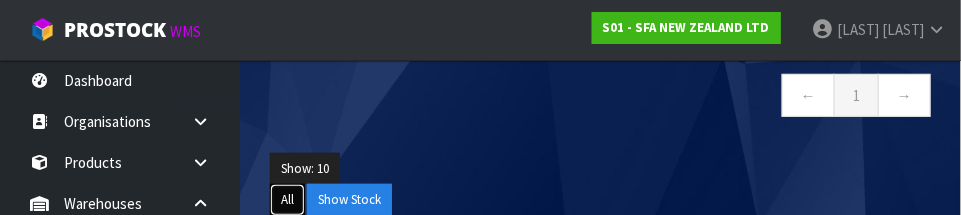 click on "All" at bounding box center (287, 200) 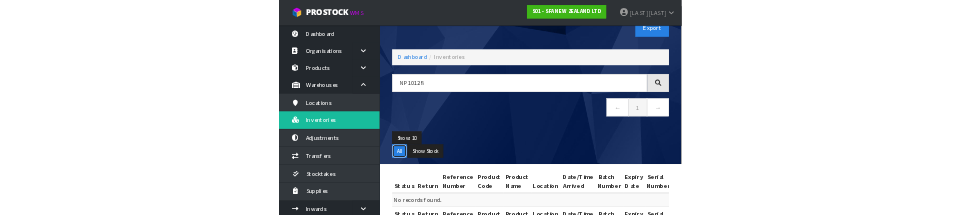 scroll, scrollTop: 51, scrollLeft: 0, axis: vertical 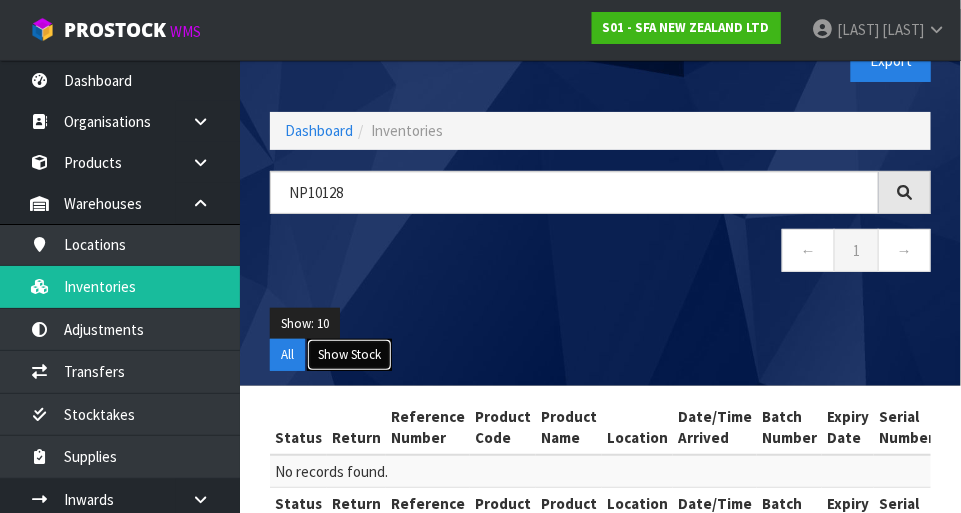 click on "Show Stock" at bounding box center (349, 355) 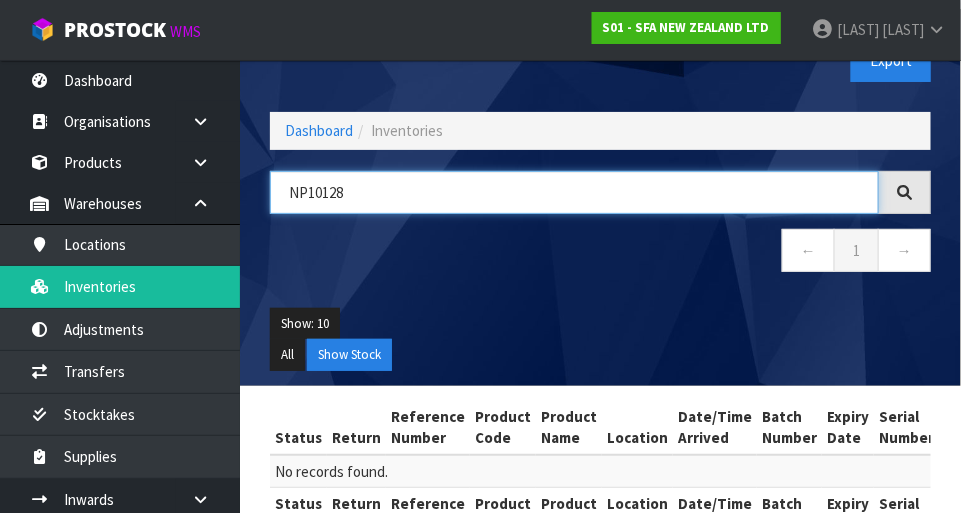 click on "NP10128" at bounding box center (574, 192) 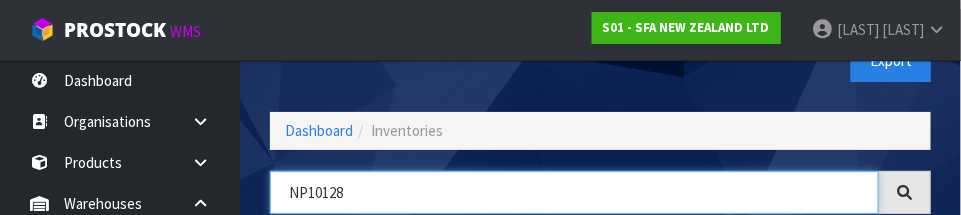 click on "NP10128" at bounding box center (574, 192) 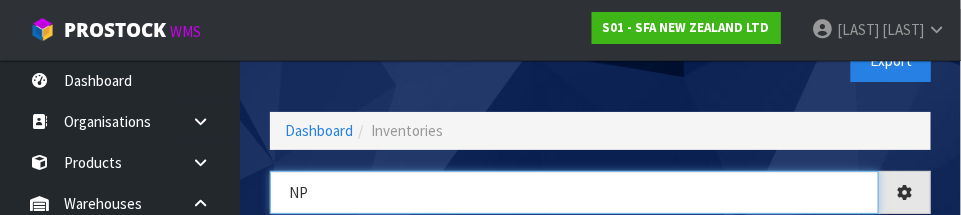 type on "N" 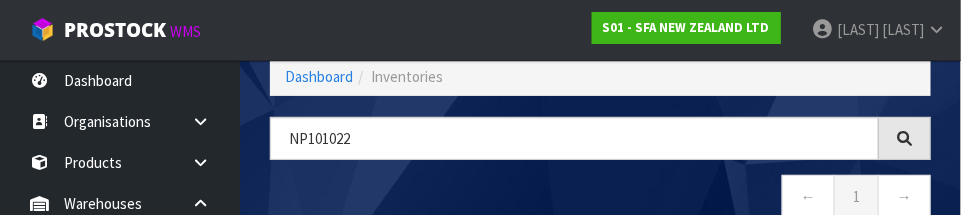 click at bounding box center (904, 138) 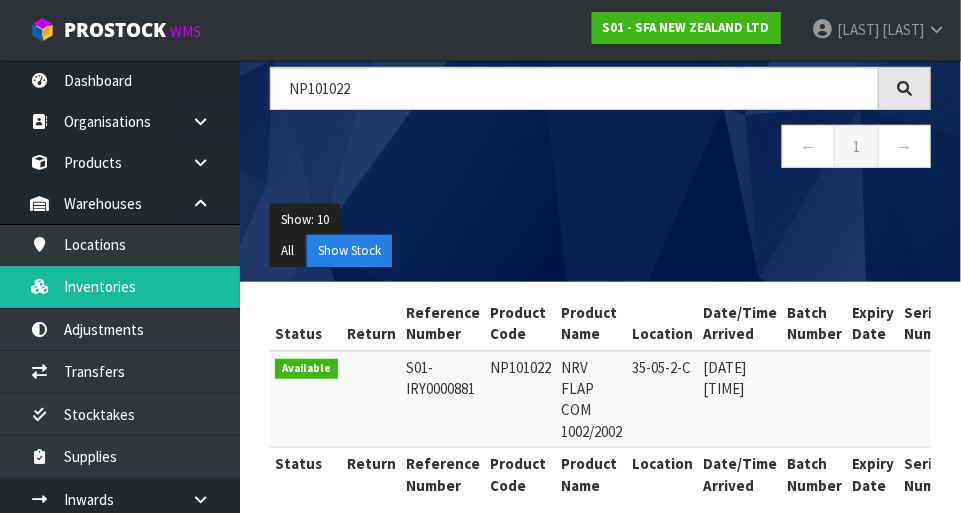 scroll, scrollTop: 153, scrollLeft: 0, axis: vertical 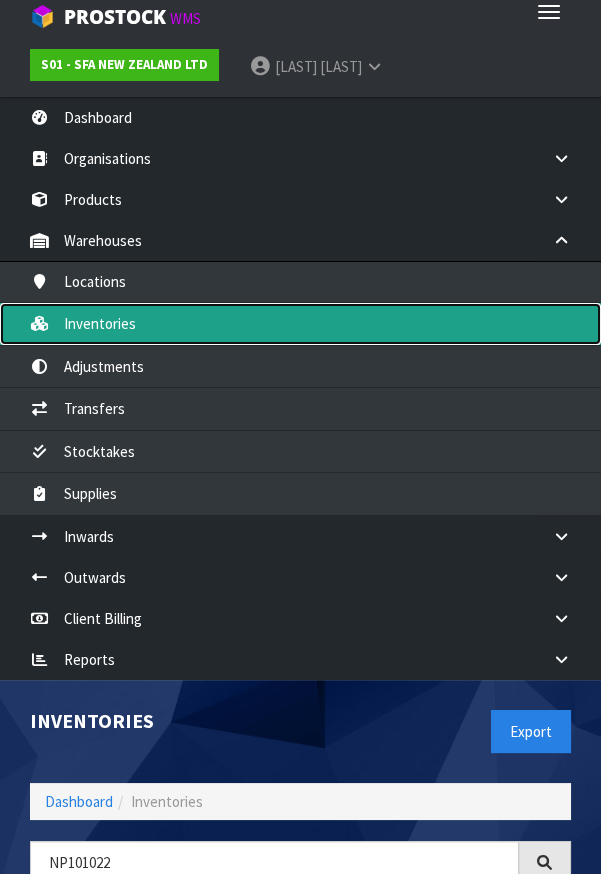 click on "Inventories" at bounding box center (300, 323) 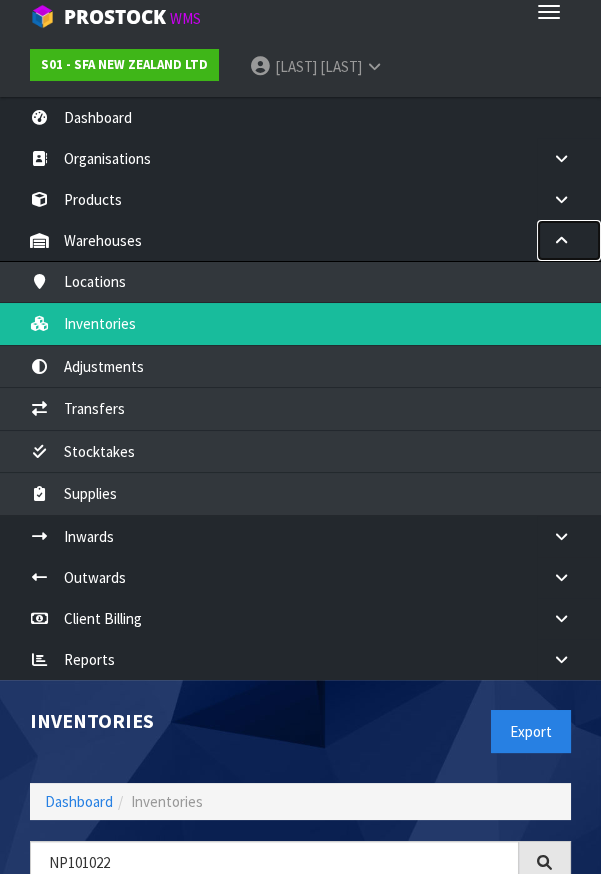 click at bounding box center (561, 240) 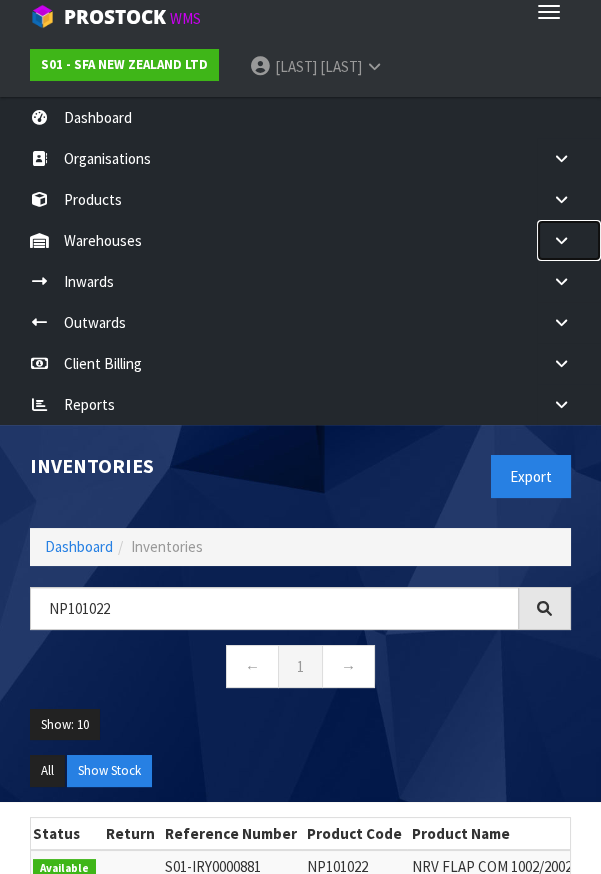 click at bounding box center [561, 240] 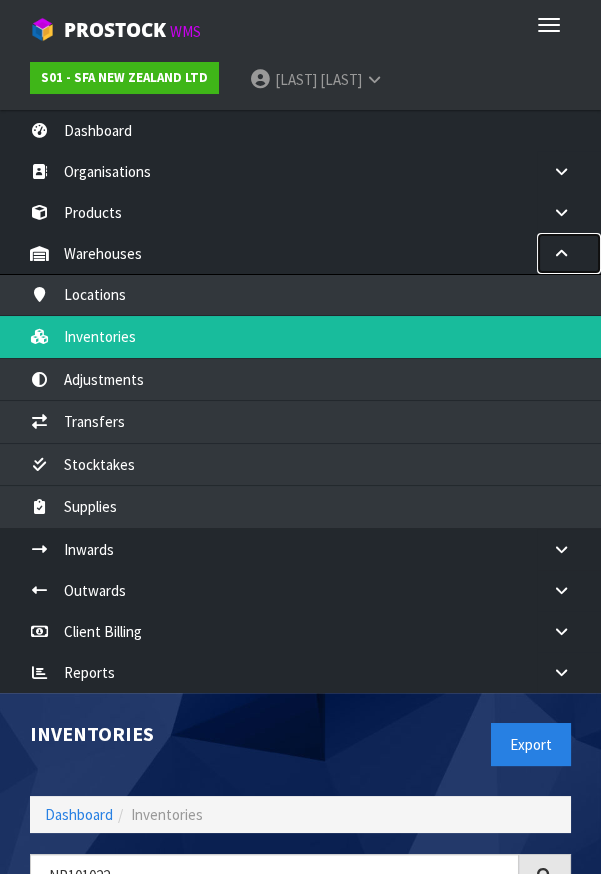 scroll, scrollTop: 9, scrollLeft: 0, axis: vertical 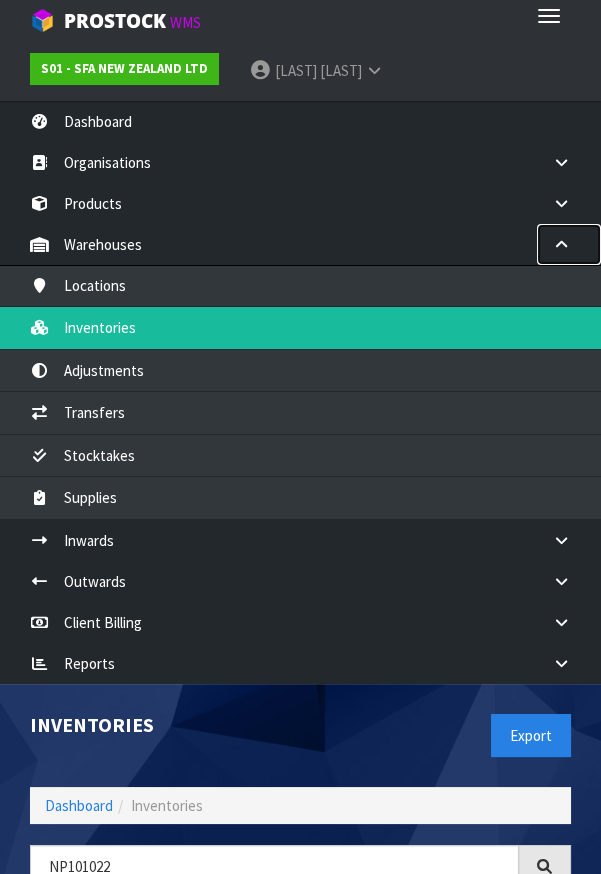 click at bounding box center [569, 244] 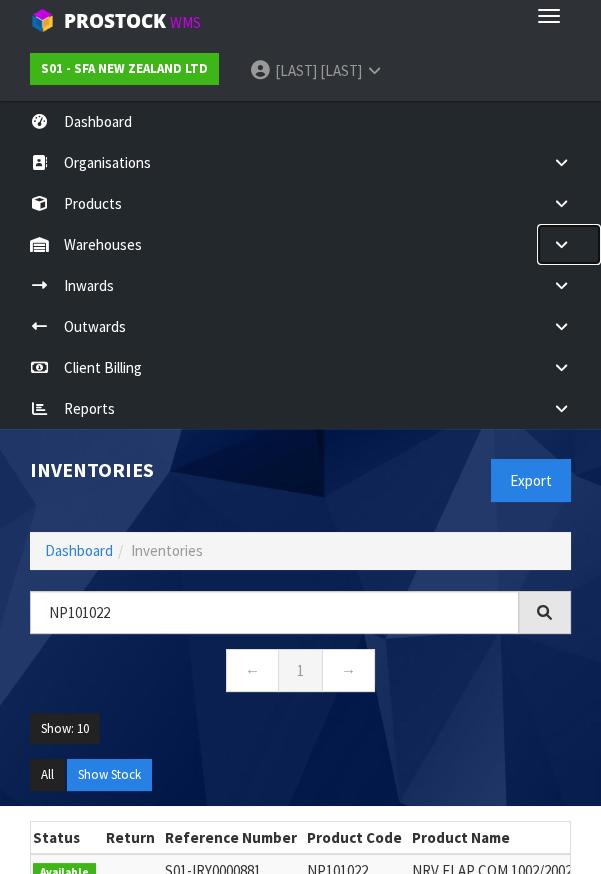 click at bounding box center (569, 244) 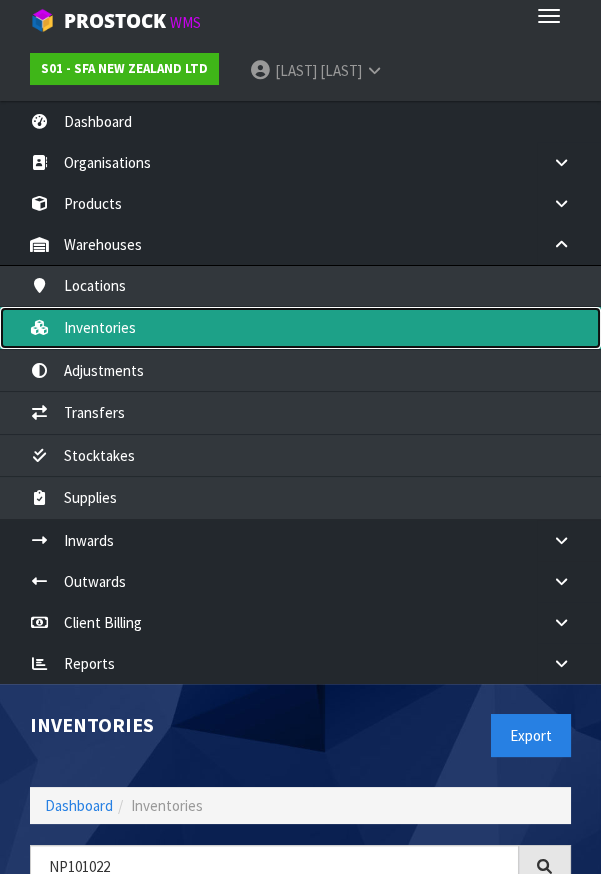 click on "Inventories" at bounding box center (300, 327) 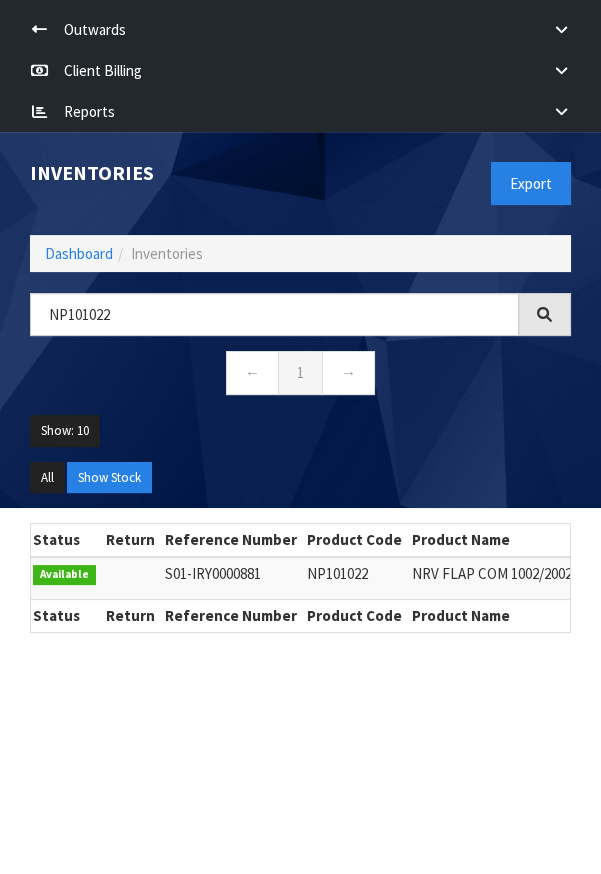 scroll, scrollTop: 553, scrollLeft: 0, axis: vertical 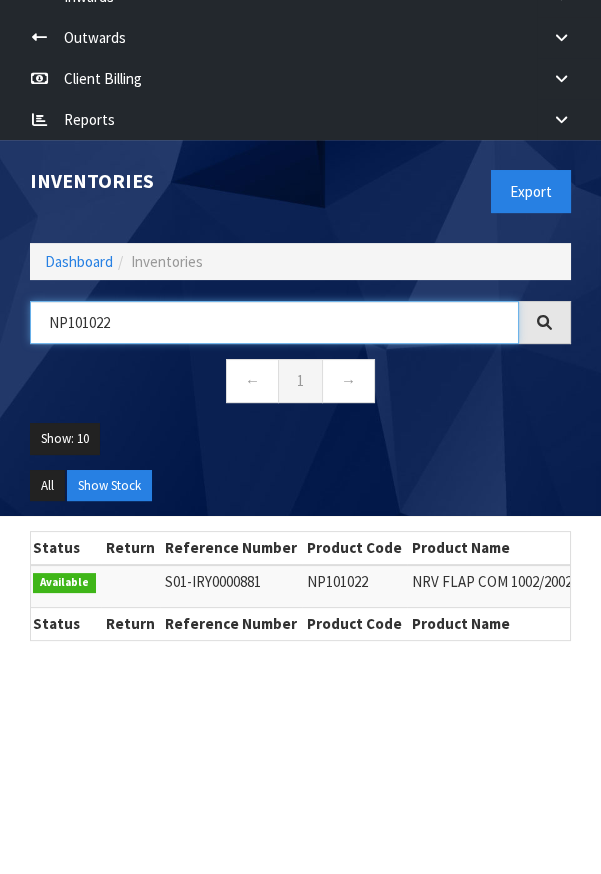 click on "NP101022" at bounding box center [274, 322] 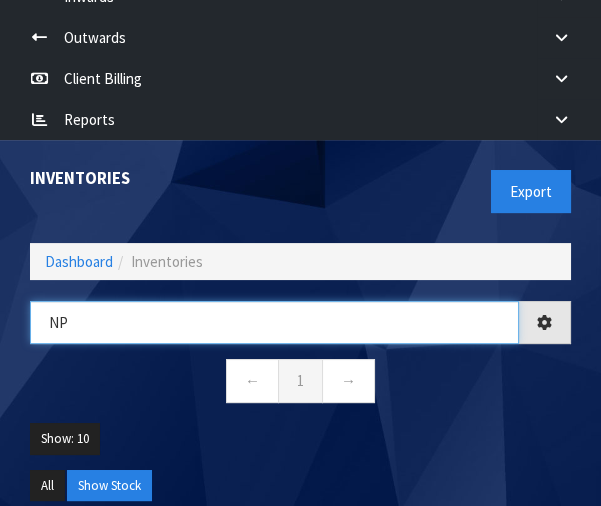 type on "N" 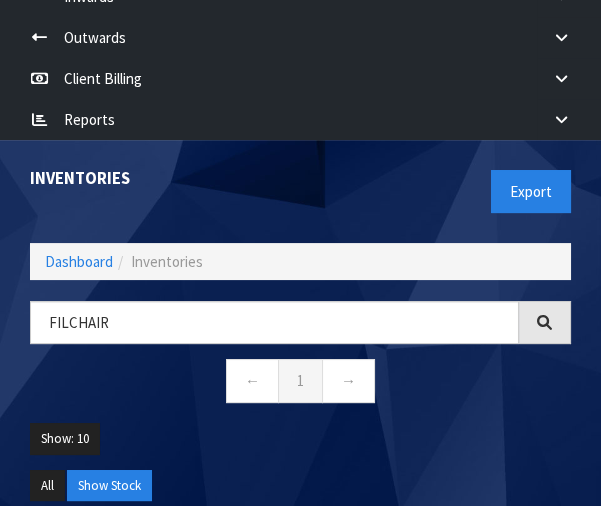 click at bounding box center [545, 322] 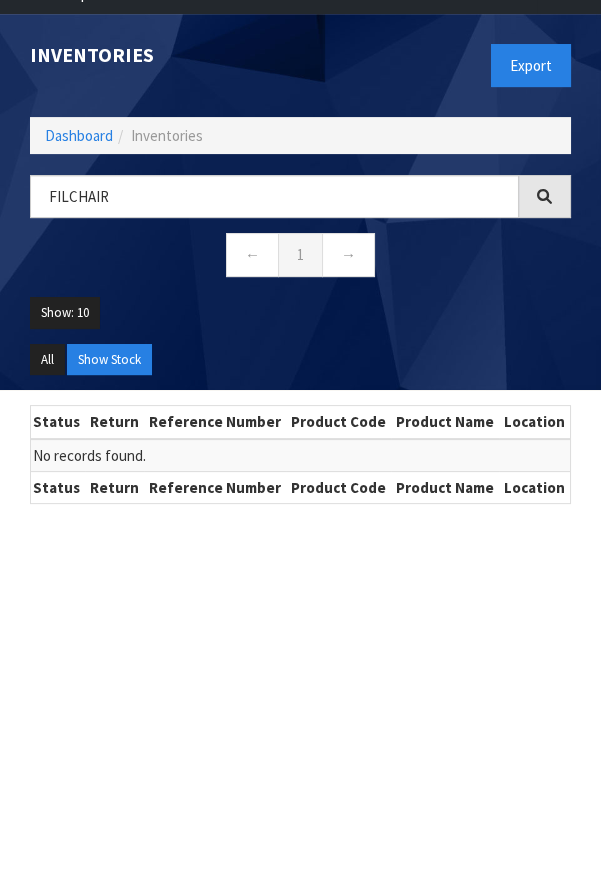 scroll, scrollTop: 677, scrollLeft: 0, axis: vertical 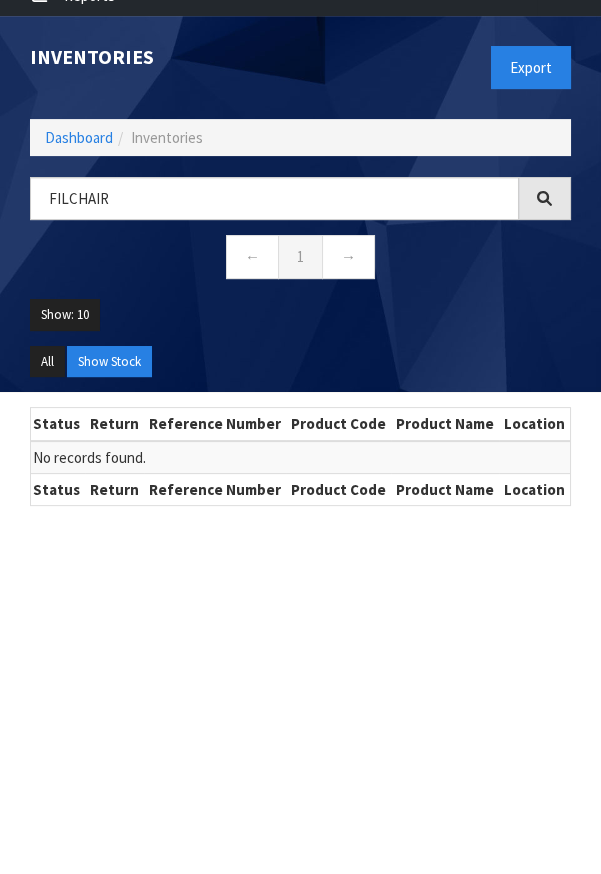 click at bounding box center (544, 198) 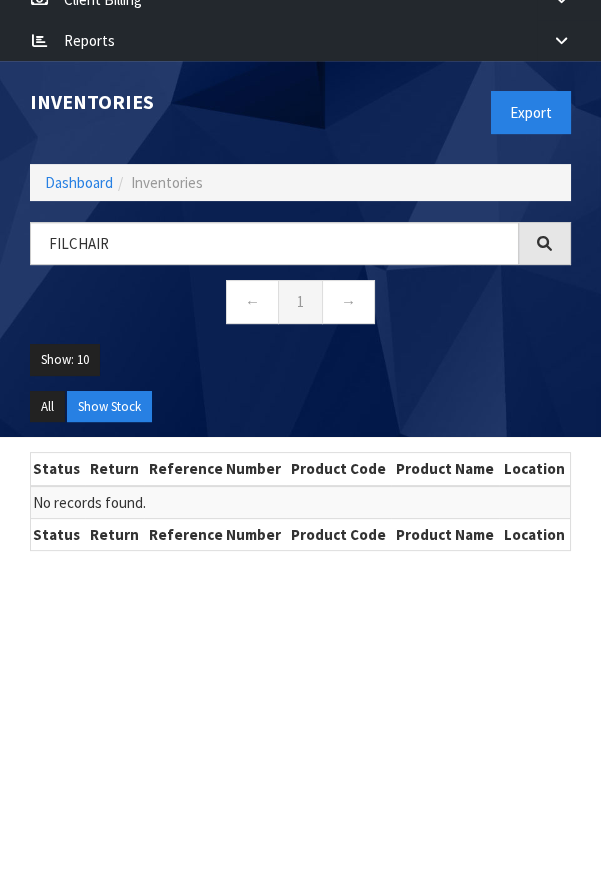 scroll, scrollTop: 627, scrollLeft: 0, axis: vertical 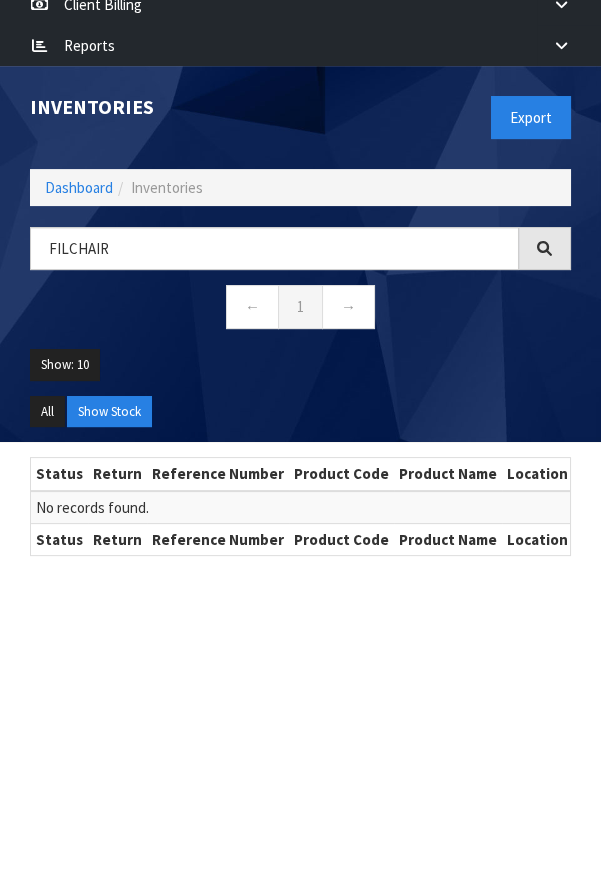 click at bounding box center [544, 248] 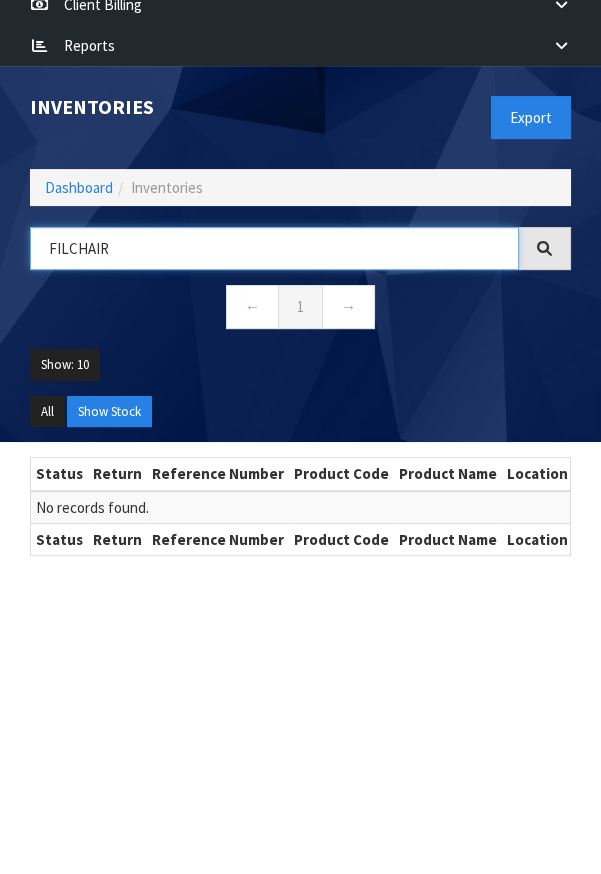 click on "FILCHAIR" at bounding box center [274, 248] 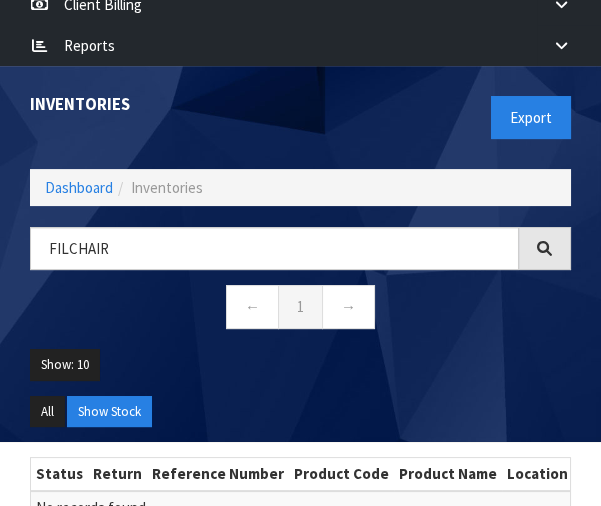 click on "FILCHAIR
←
1
→" at bounding box center [300, 288] 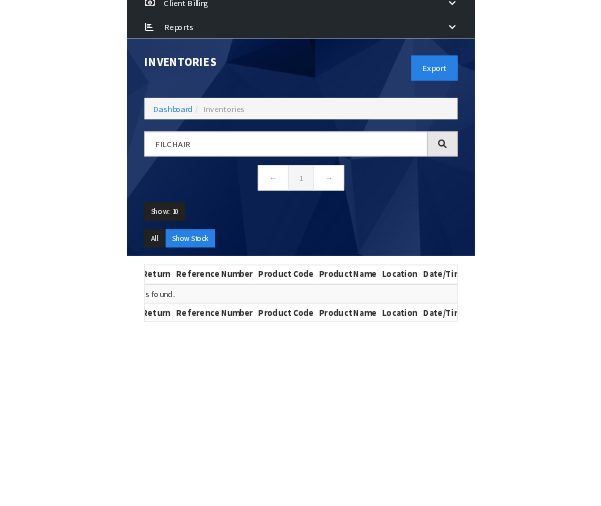 scroll, scrollTop: 0, scrollLeft: 25, axis: horizontal 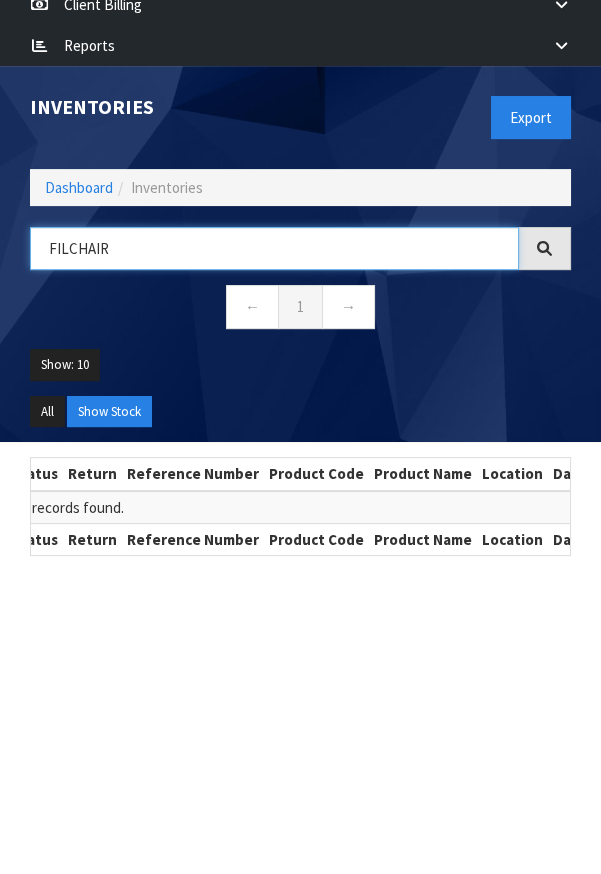 click on "FILCHAIR" at bounding box center (274, 248) 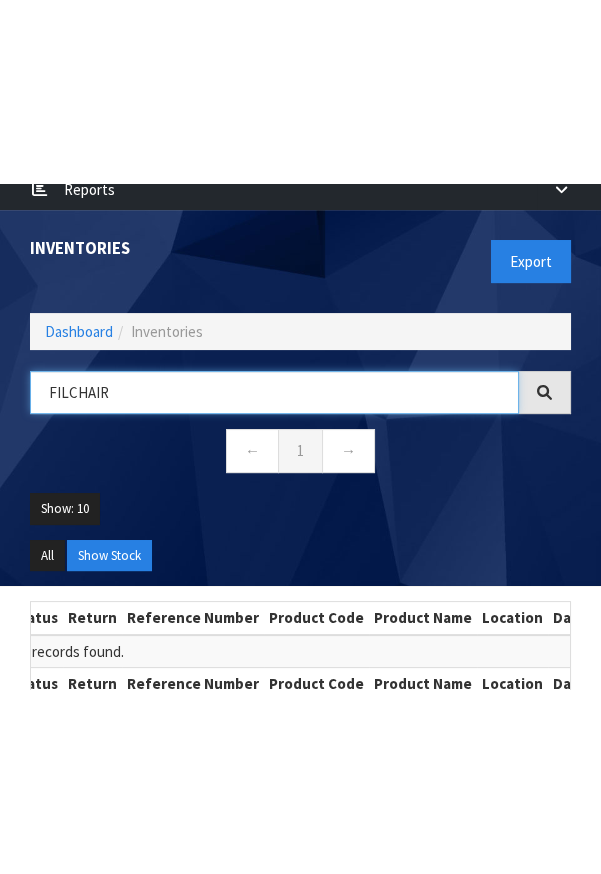 scroll, scrollTop: 672, scrollLeft: 0, axis: vertical 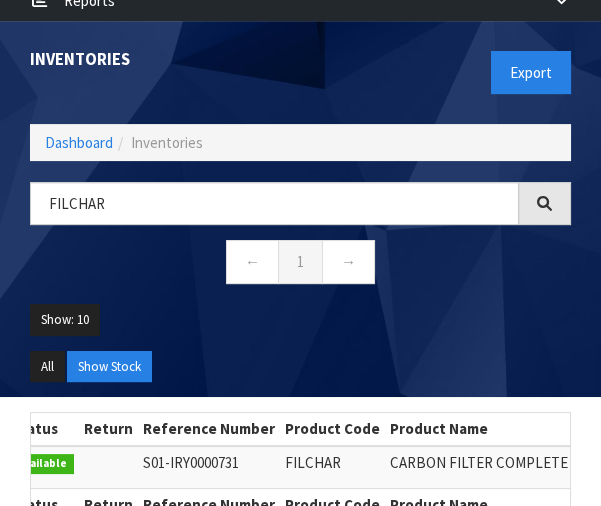 click on "FILCHAR" at bounding box center [300, 203] 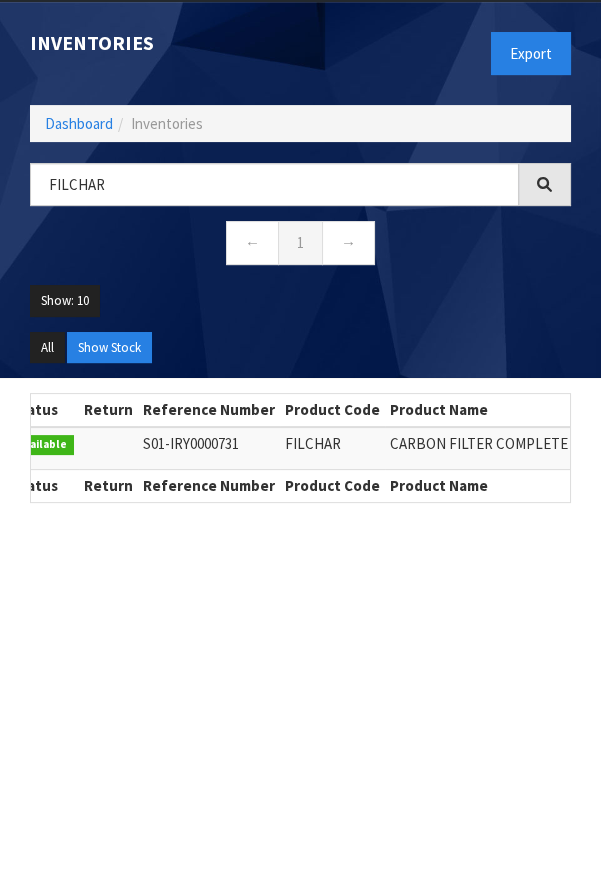 scroll, scrollTop: 683, scrollLeft: 0, axis: vertical 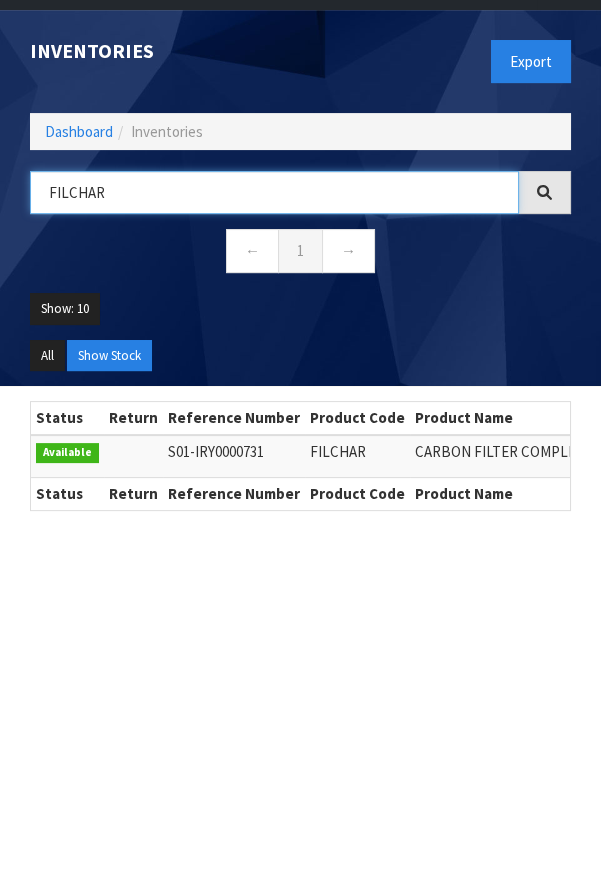 click on "FILCHAR" at bounding box center [274, 192] 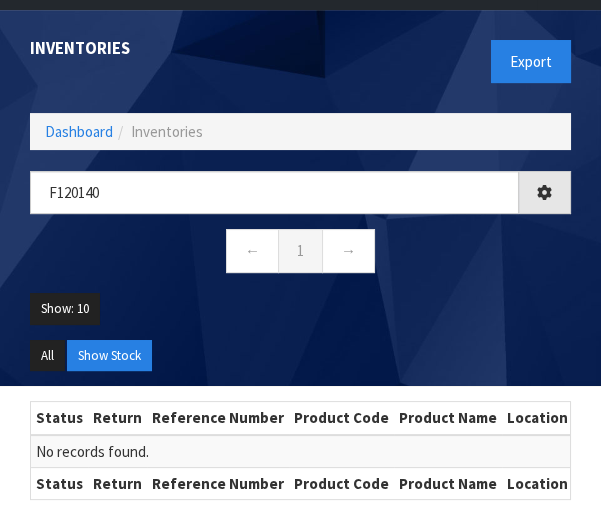 click on "Show: 10
5
10
25
50" at bounding box center [300, 316] 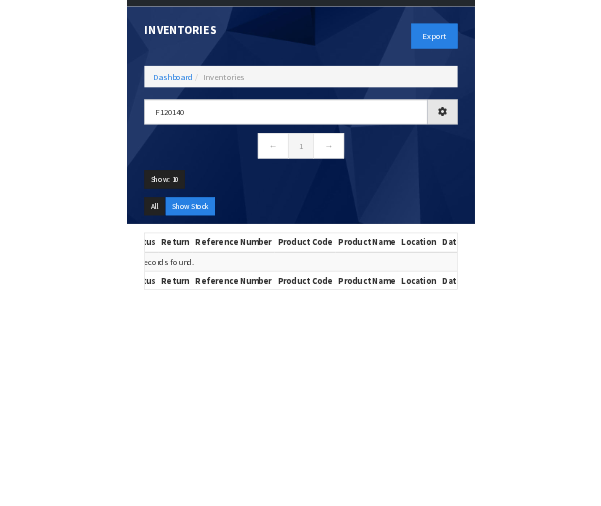 scroll, scrollTop: 0, scrollLeft: 0, axis: both 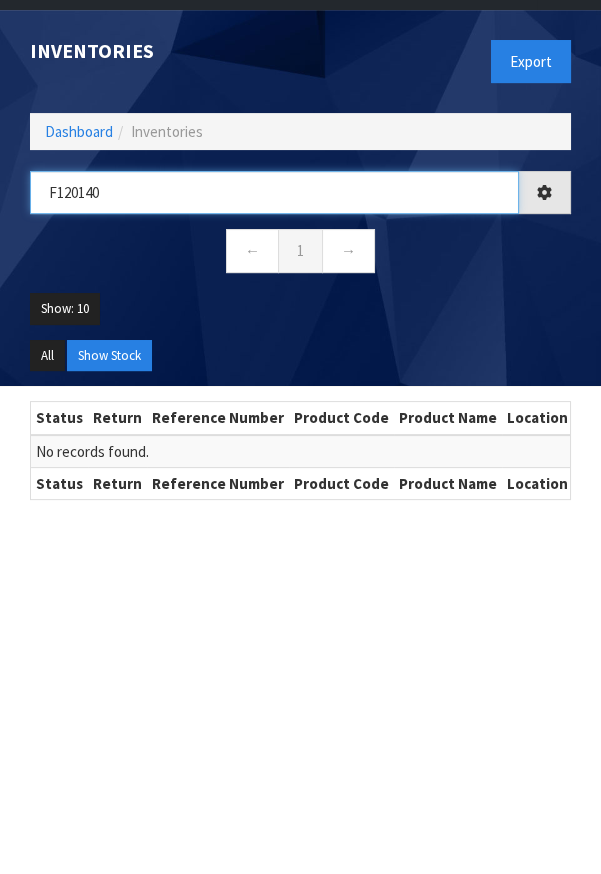 click on "F120140" at bounding box center [274, 192] 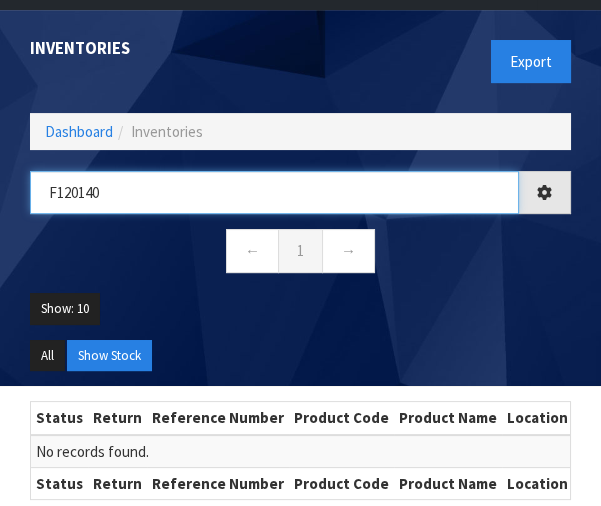 click on "F120140" at bounding box center (274, 192) 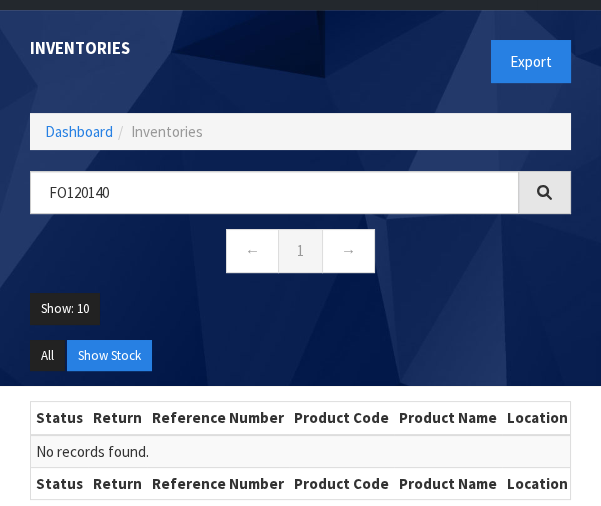 click at bounding box center (544, 192) 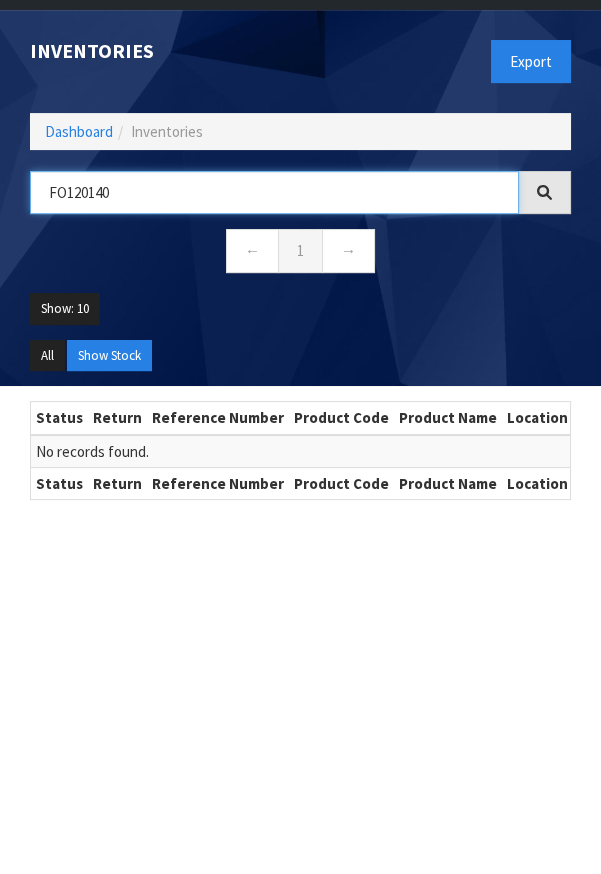 click on "FO120140" at bounding box center [274, 192] 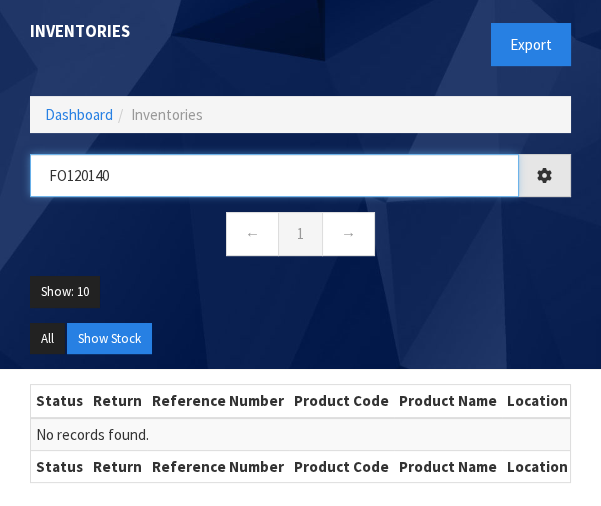 scroll, scrollTop: 699, scrollLeft: 0, axis: vertical 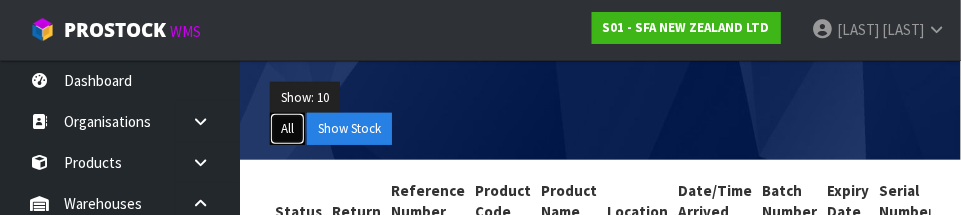 click on "All" at bounding box center (287, 129) 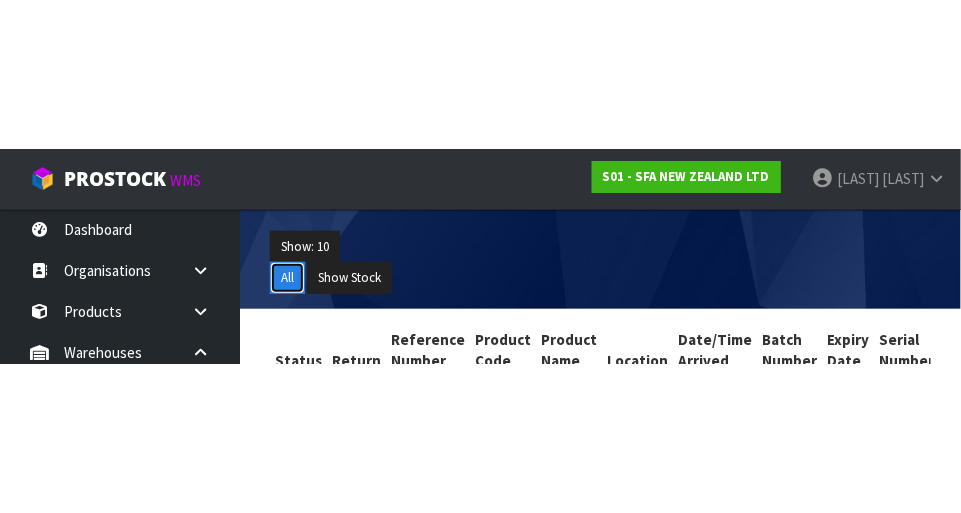 scroll, scrollTop: 112, scrollLeft: 0, axis: vertical 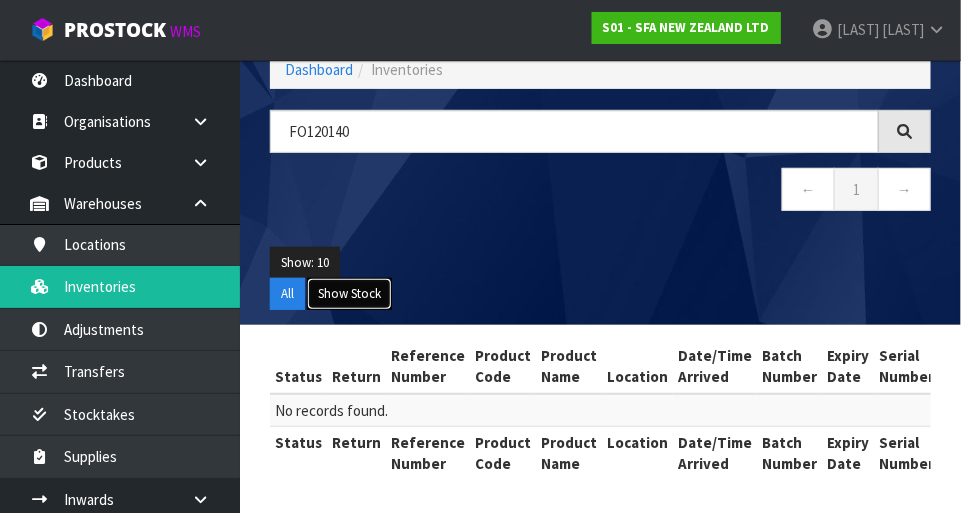 click on "Show Stock" at bounding box center (349, 294) 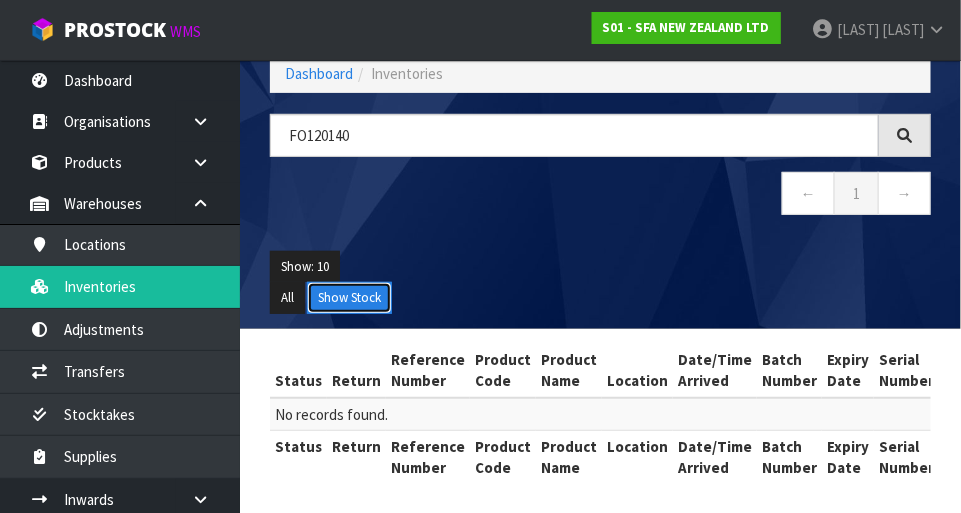 scroll, scrollTop: 112, scrollLeft: 0, axis: vertical 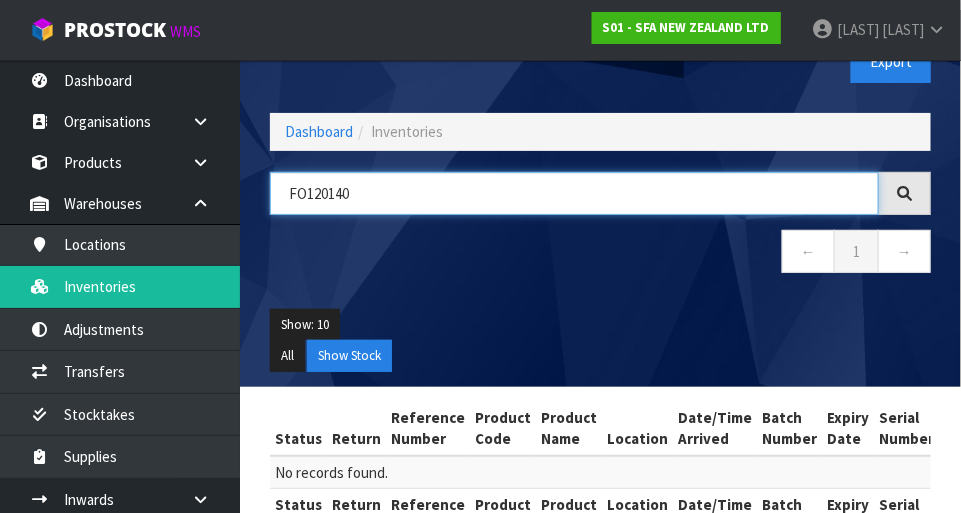 click on "FO120140" at bounding box center [574, 193] 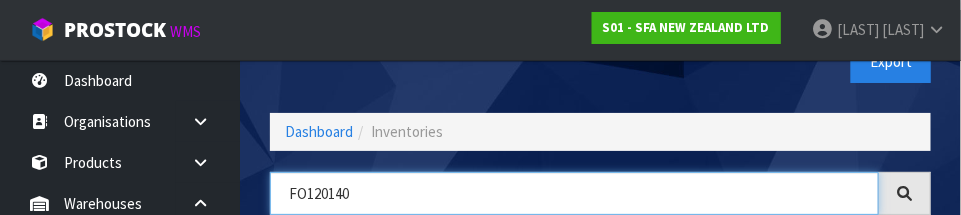 click on "FO120140" at bounding box center [574, 193] 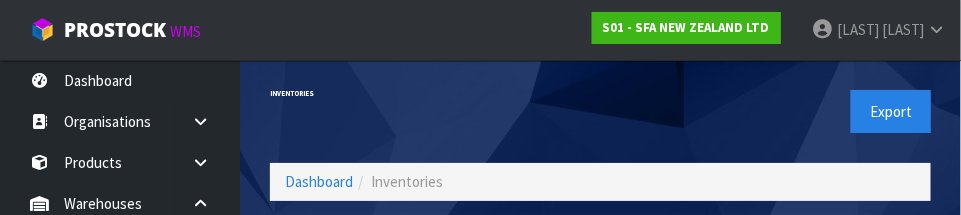 scroll, scrollTop: 37, scrollLeft: 0, axis: vertical 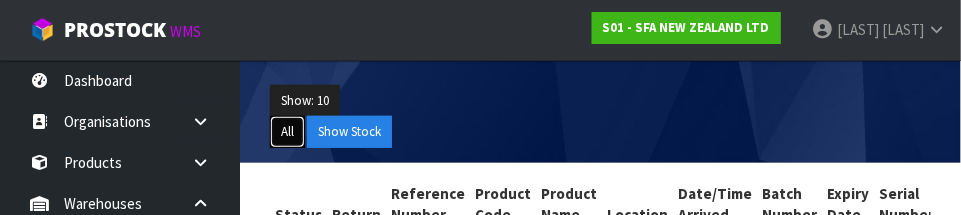 click on "All" at bounding box center (287, 132) 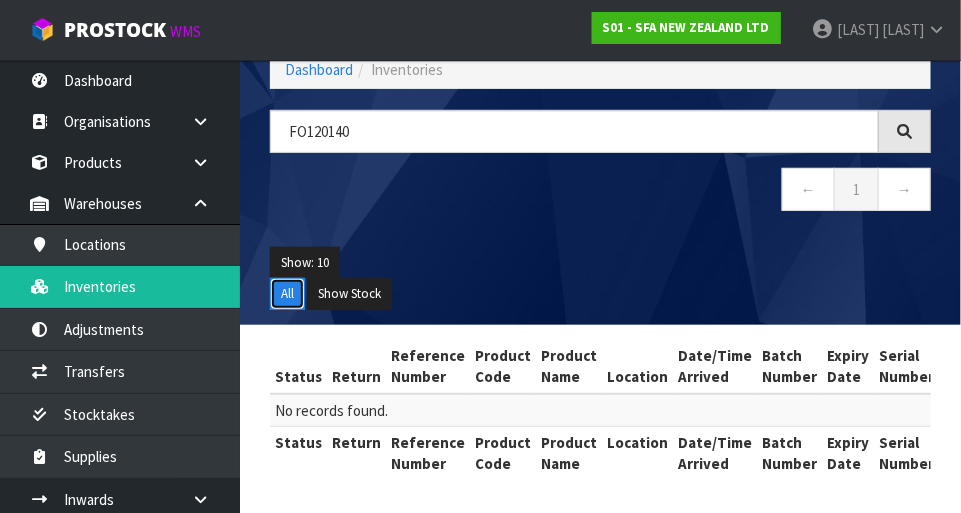 scroll, scrollTop: 111, scrollLeft: 0, axis: vertical 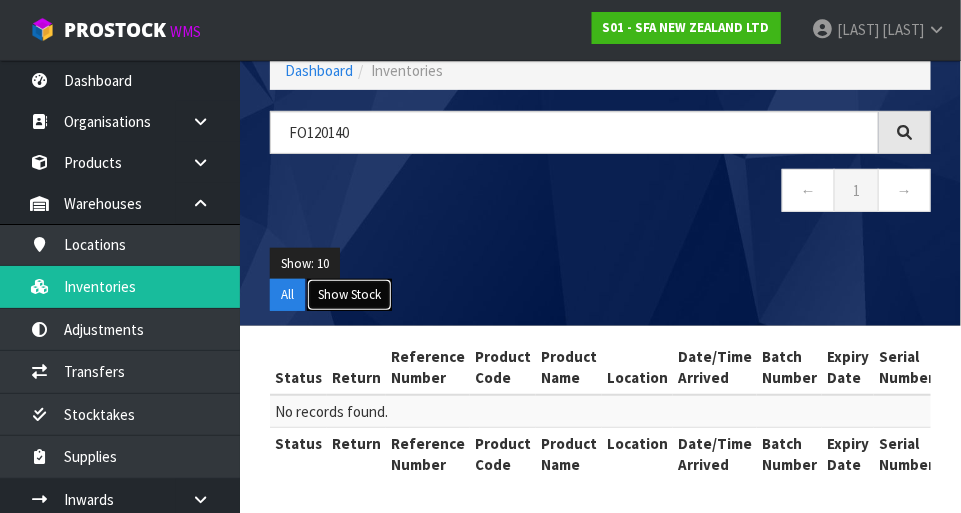 click on "Show Stock" at bounding box center (349, 295) 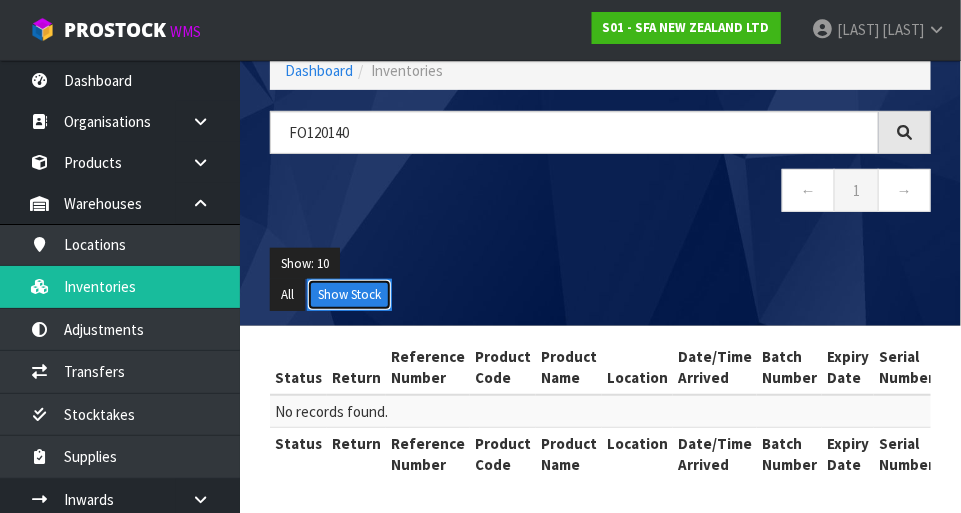 scroll, scrollTop: 0, scrollLeft: 0, axis: both 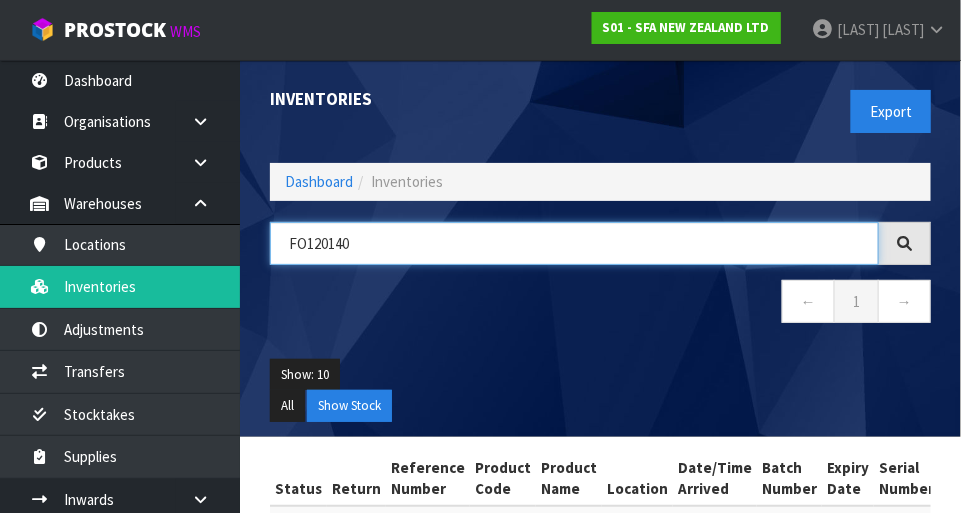 click on "FO120140" at bounding box center [574, 243] 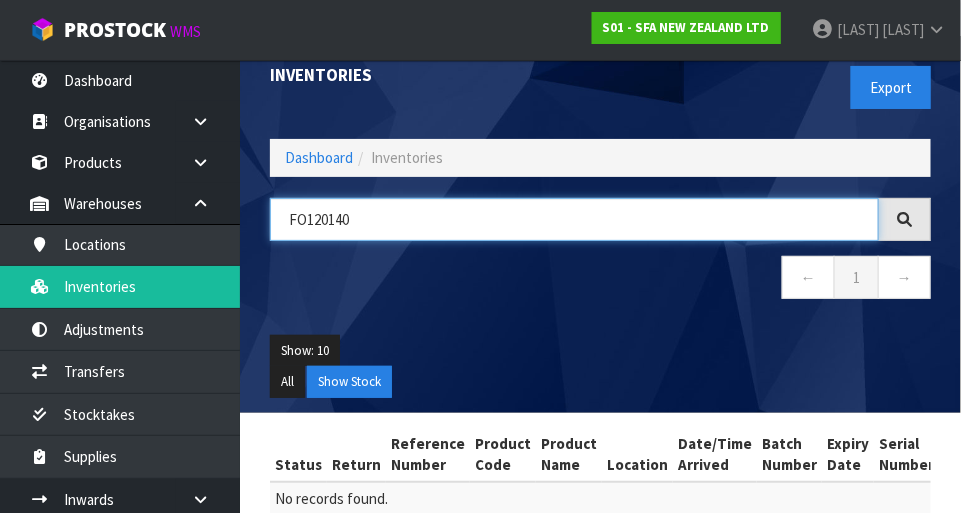 click on "FO120140" at bounding box center [574, 219] 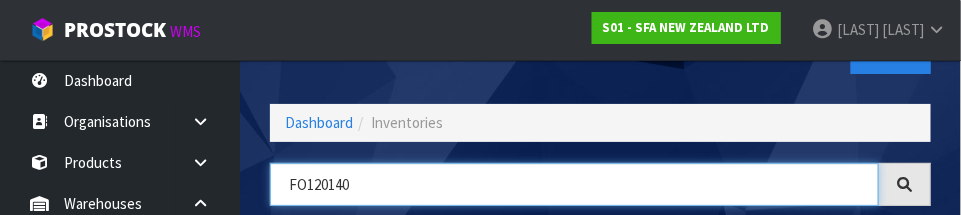 scroll, scrollTop: 135, scrollLeft: 0, axis: vertical 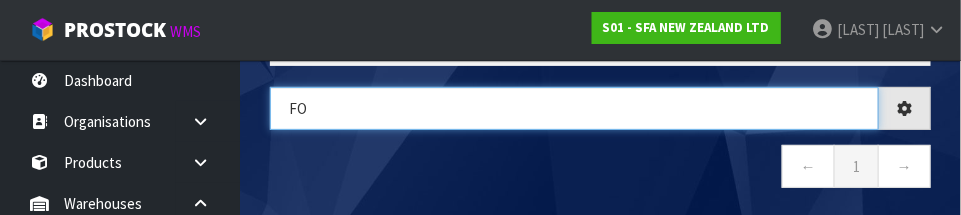 type on "F" 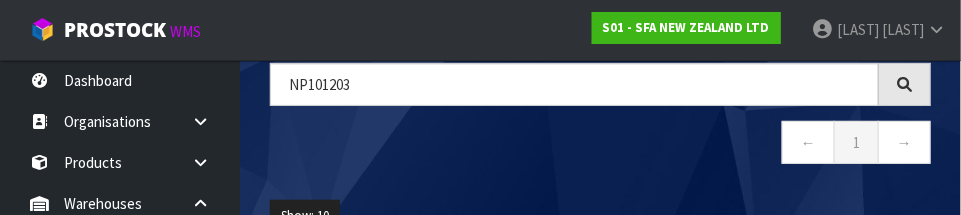 click at bounding box center [905, 84] 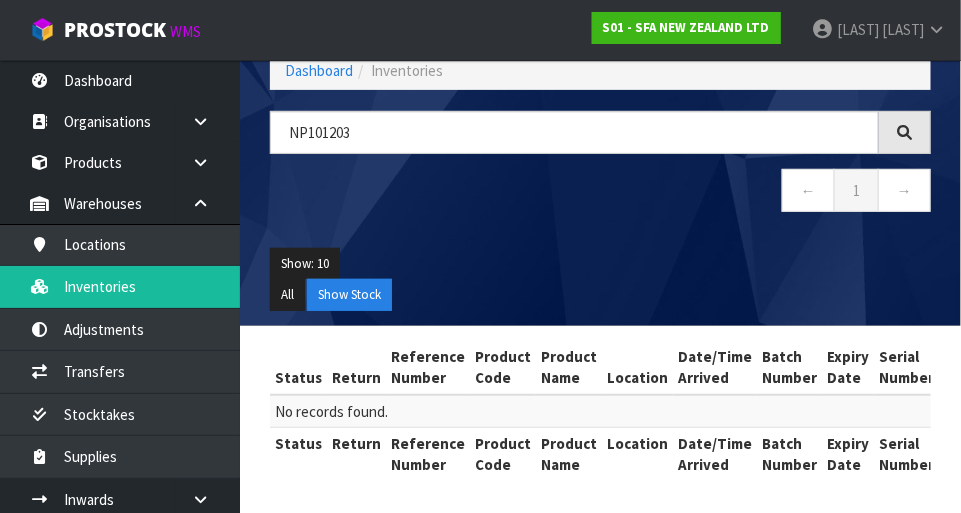 scroll, scrollTop: 112, scrollLeft: 0, axis: vertical 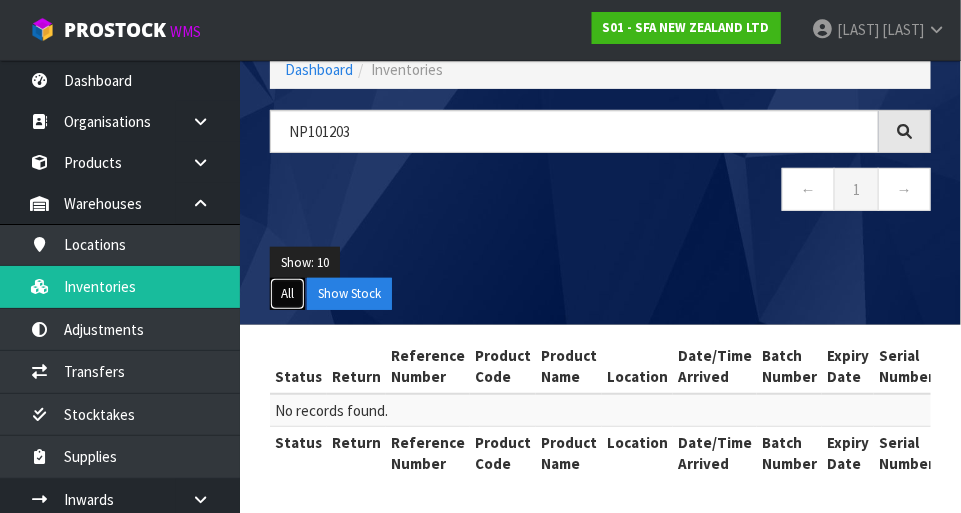 click on "All" at bounding box center (287, 294) 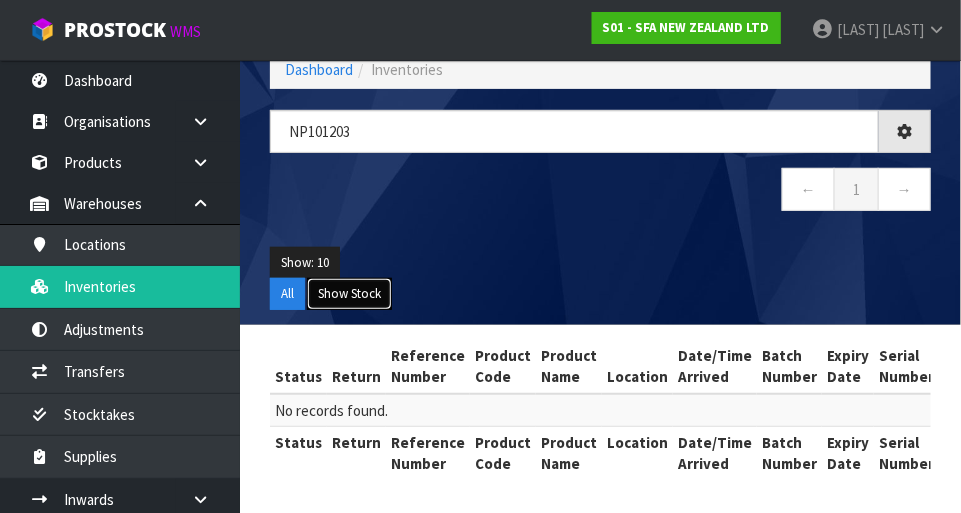 click on "Show Stock" at bounding box center [349, 294] 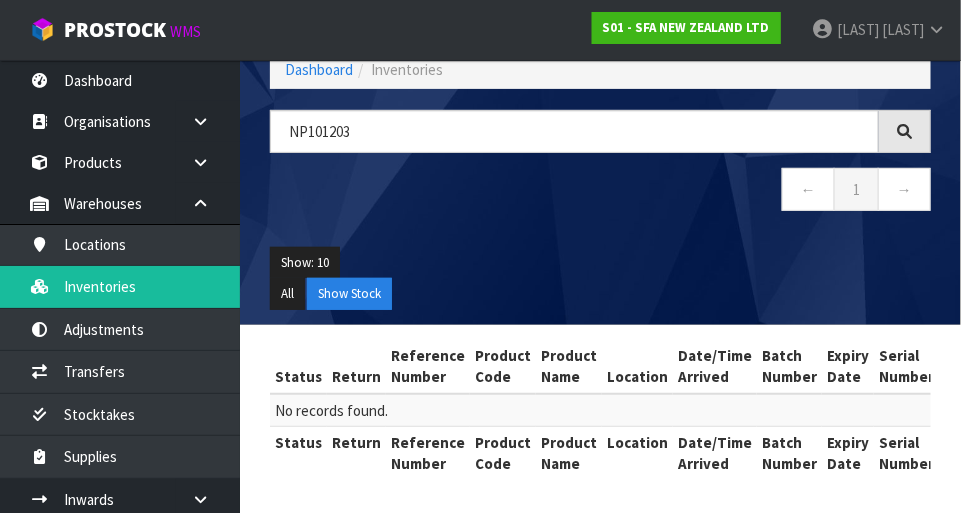 click at bounding box center (905, 131) 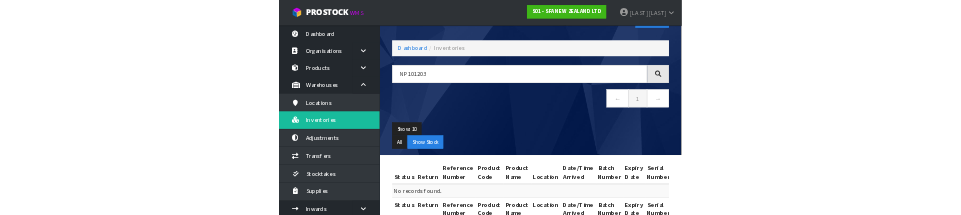 scroll, scrollTop: 75, scrollLeft: 0, axis: vertical 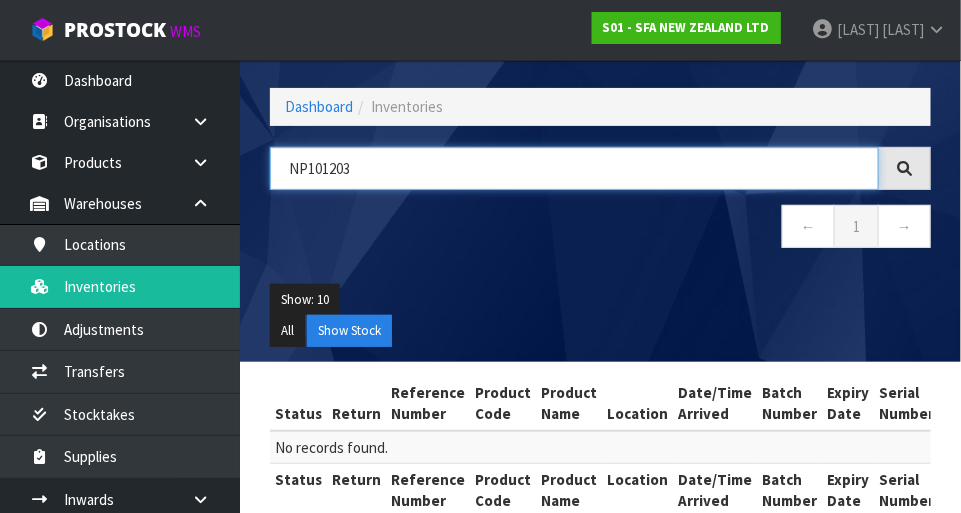 click on "NP101203" at bounding box center (574, 168) 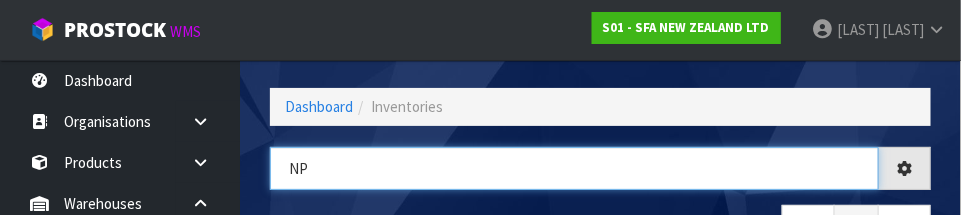 type on "N" 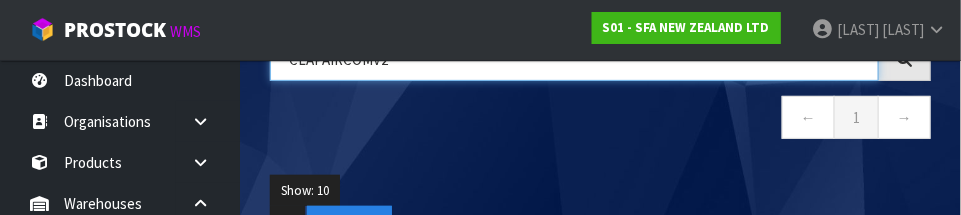 scroll, scrollTop: 192, scrollLeft: 0, axis: vertical 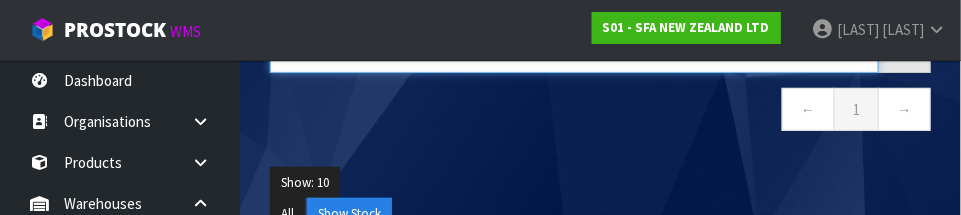 type on "CLAPAIRCOMV2" 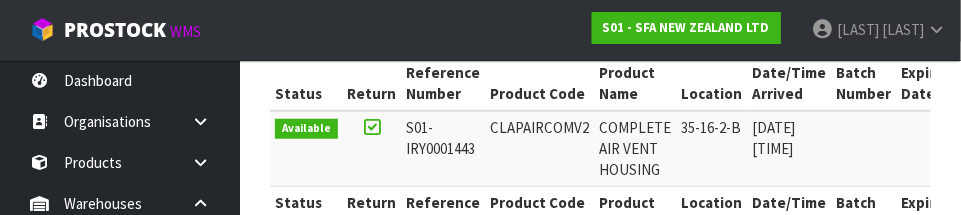 scroll, scrollTop: 401, scrollLeft: 0, axis: vertical 